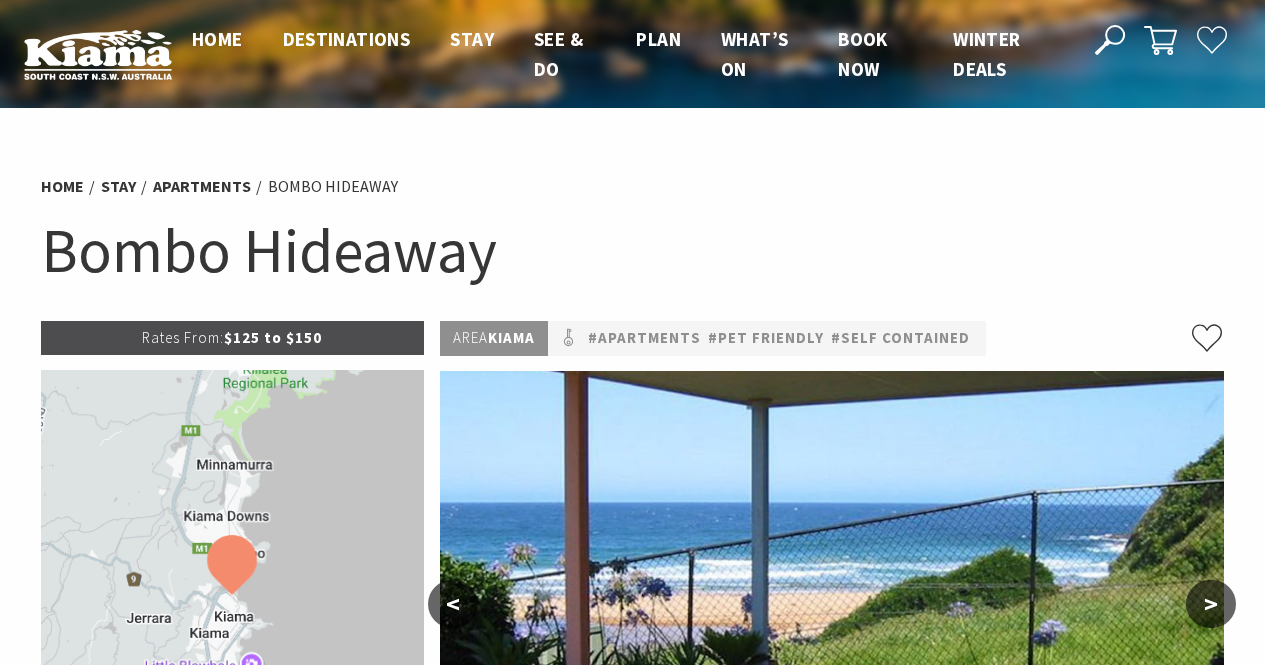 scroll, scrollTop: 0, scrollLeft: 0, axis: both 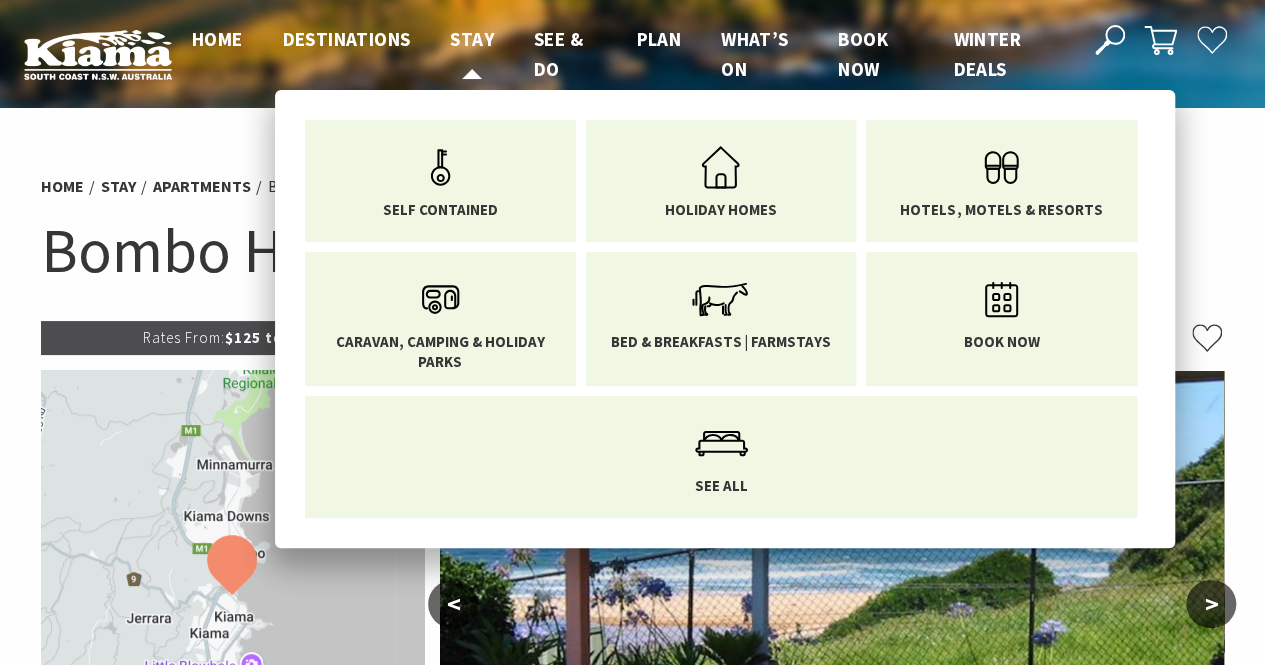 click on "Stay" at bounding box center [472, 39] 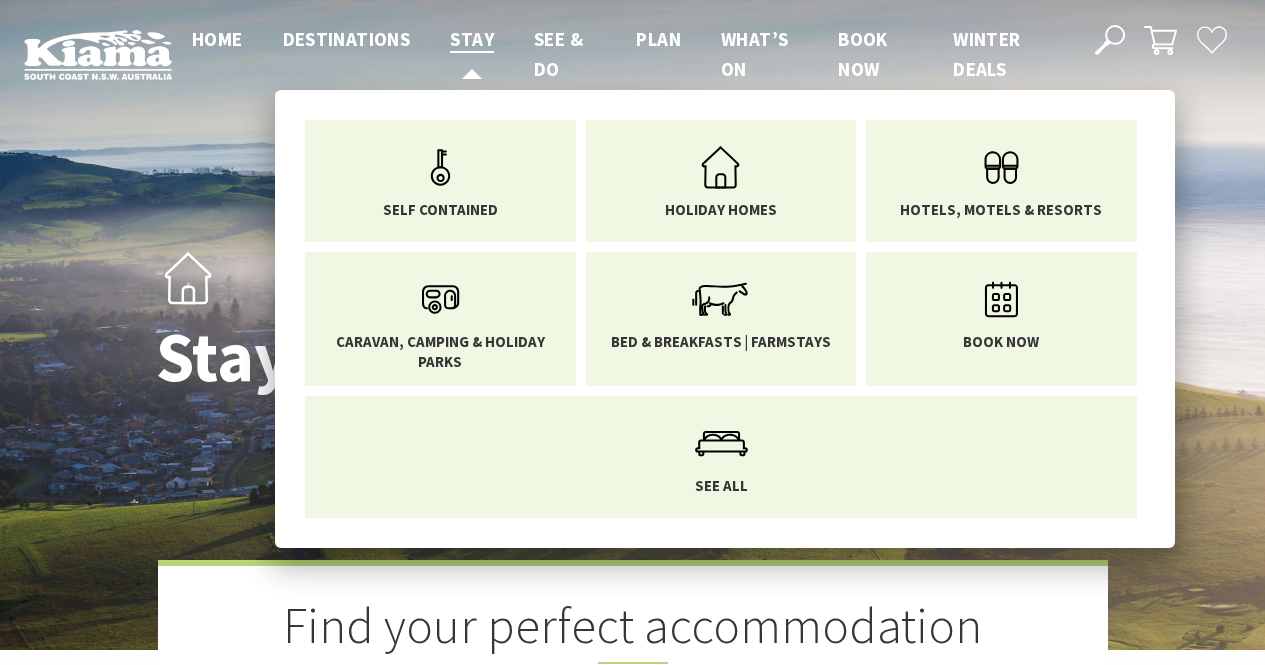 scroll, scrollTop: 0, scrollLeft: 0, axis: both 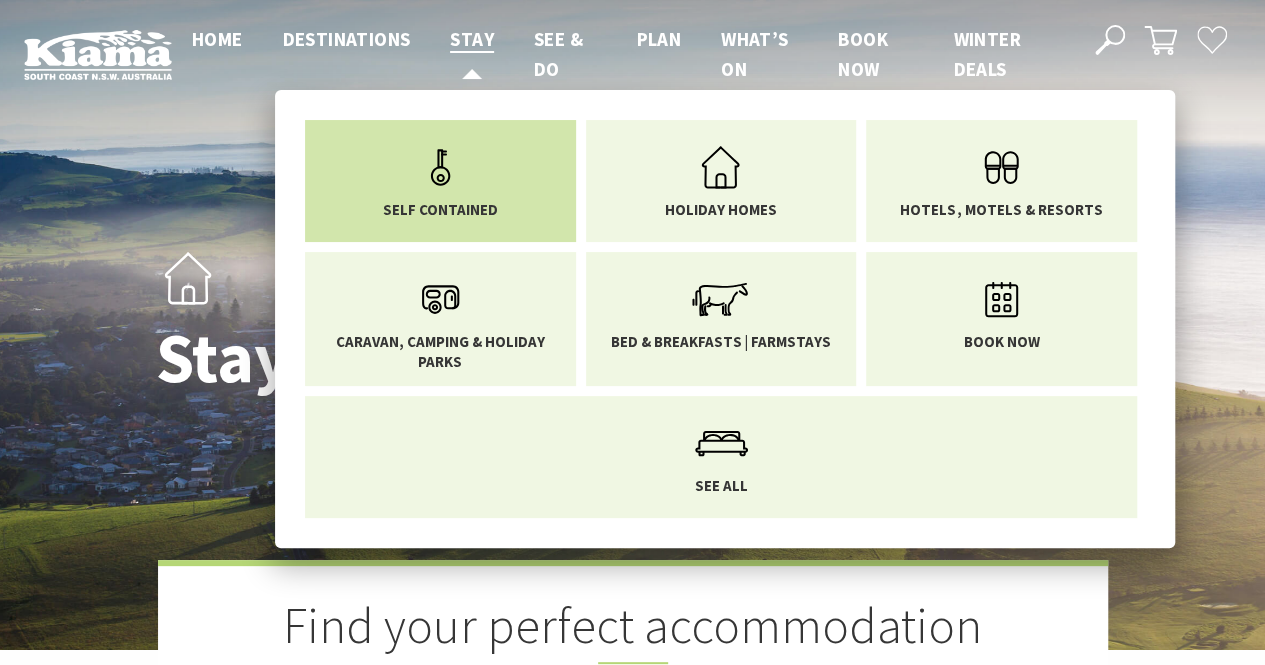 click 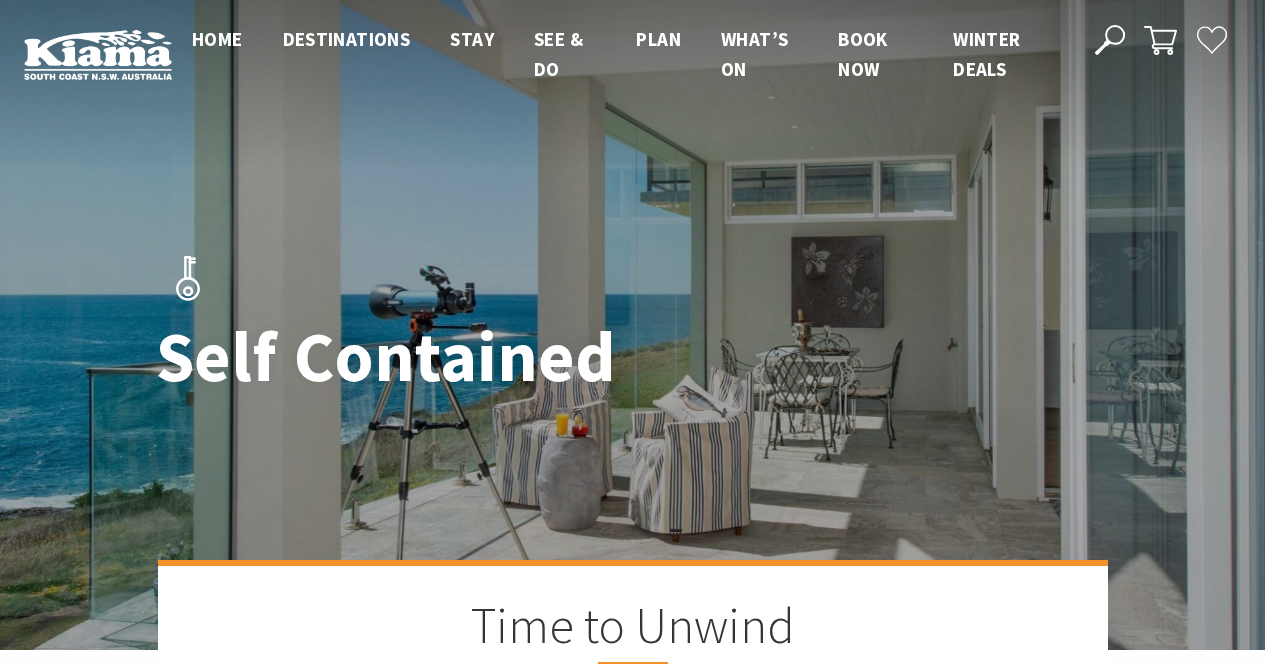 scroll, scrollTop: 0, scrollLeft: 0, axis: both 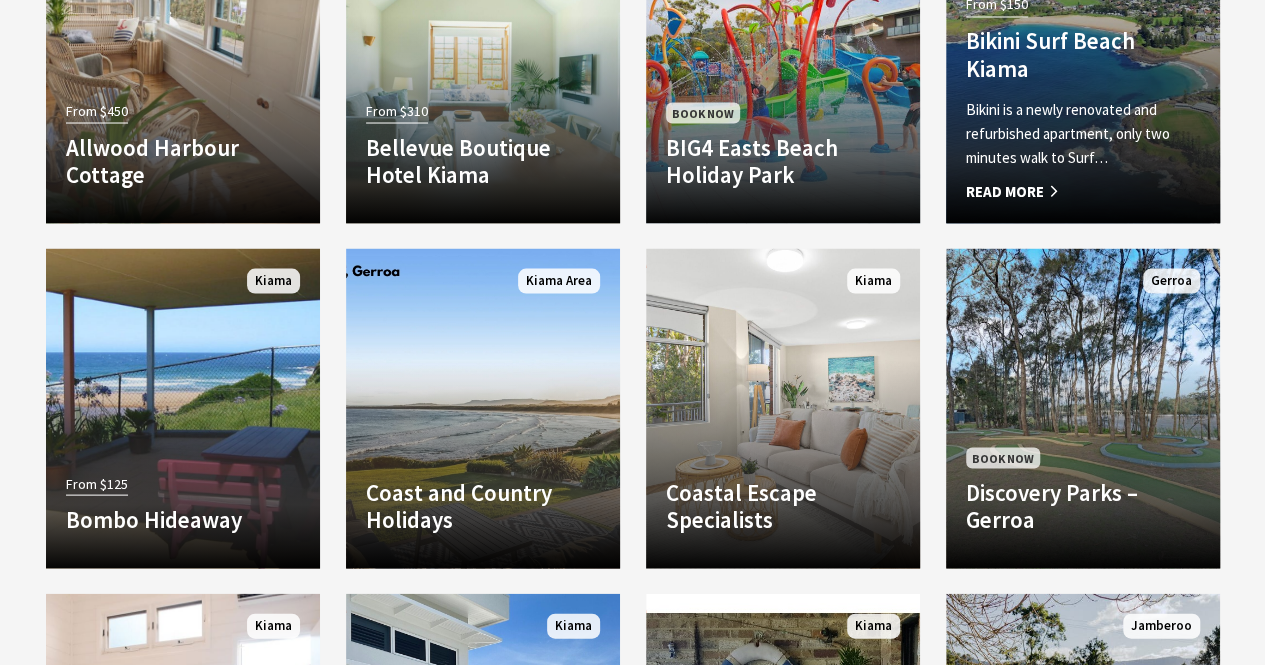 click on "Bikini is a newly renovated and refurbished apartment, only two minutes walk to Surf…" at bounding box center [1083, 133] 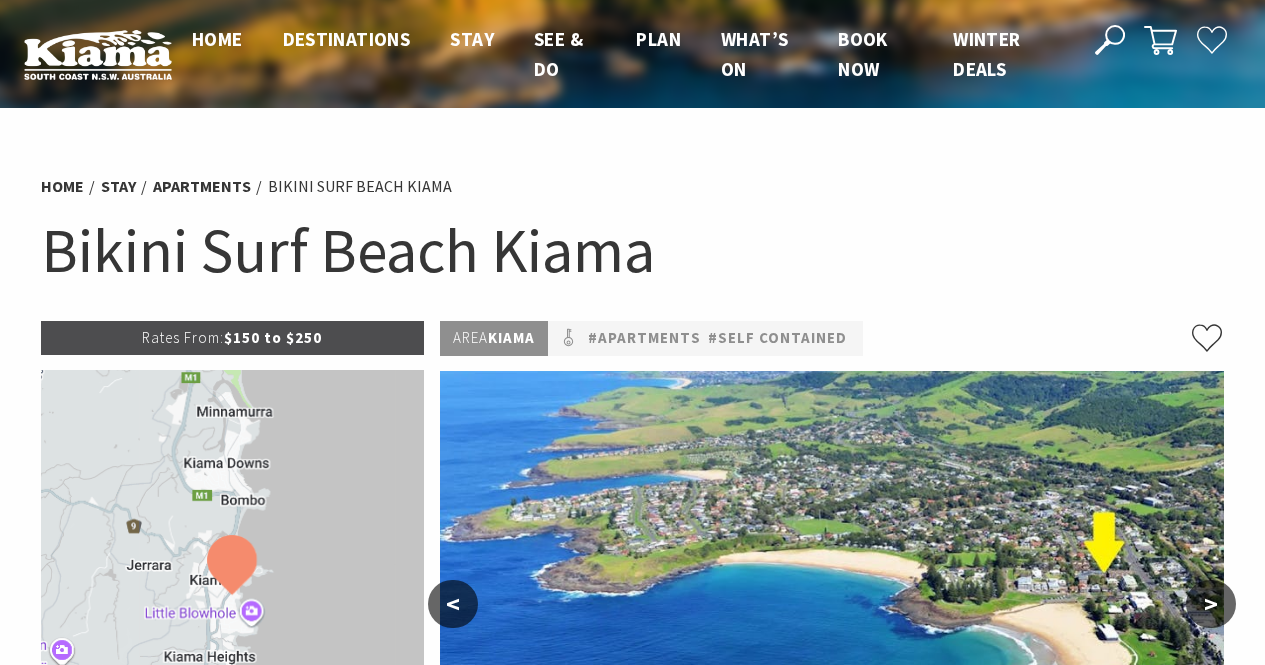 scroll, scrollTop: 0, scrollLeft: 0, axis: both 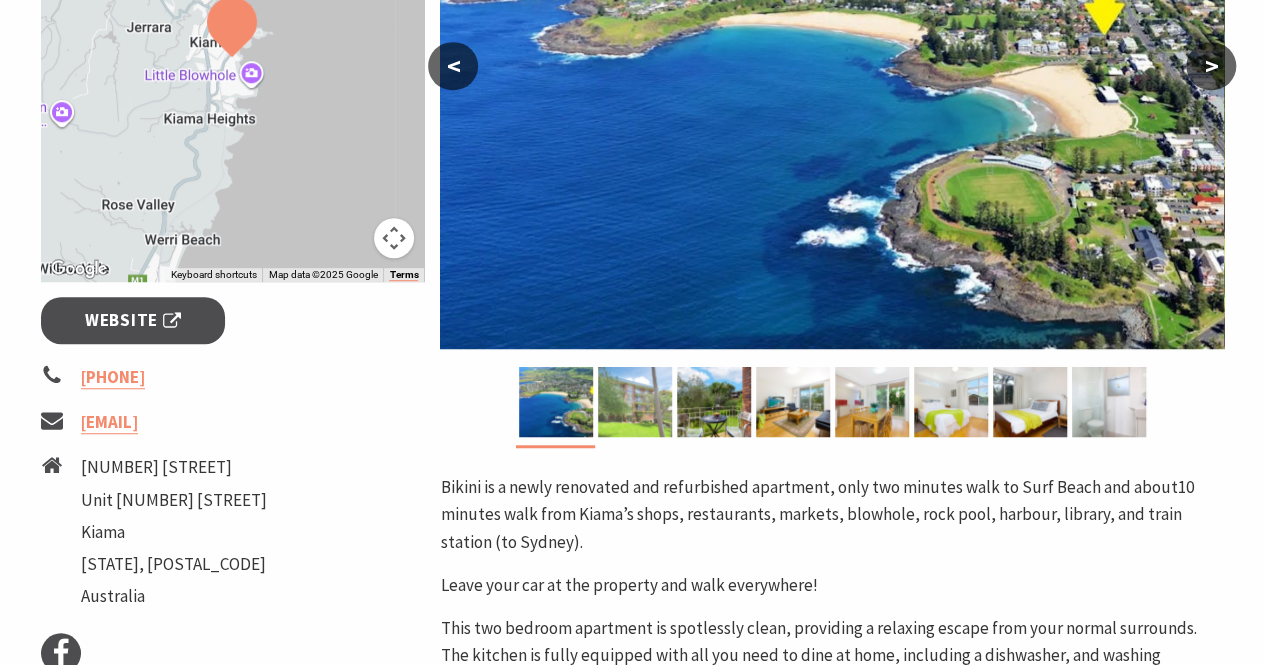 click at bounding box center (635, 402) 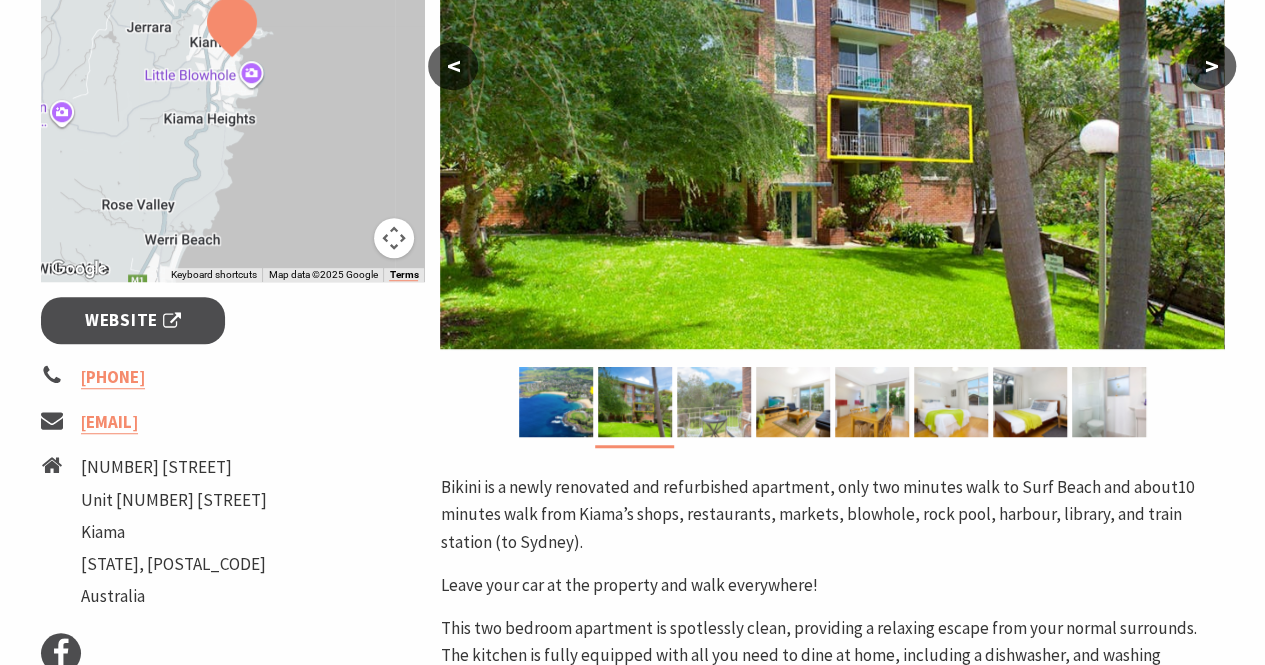 click at bounding box center [714, 402] 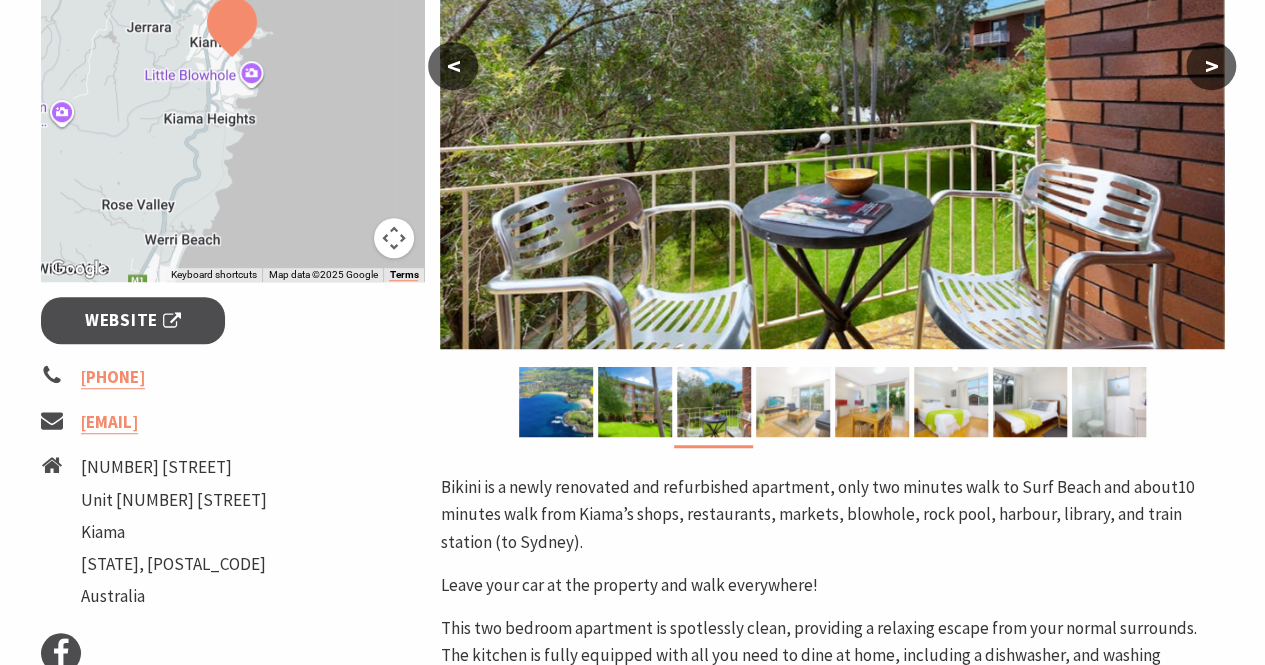 click at bounding box center [793, 402] 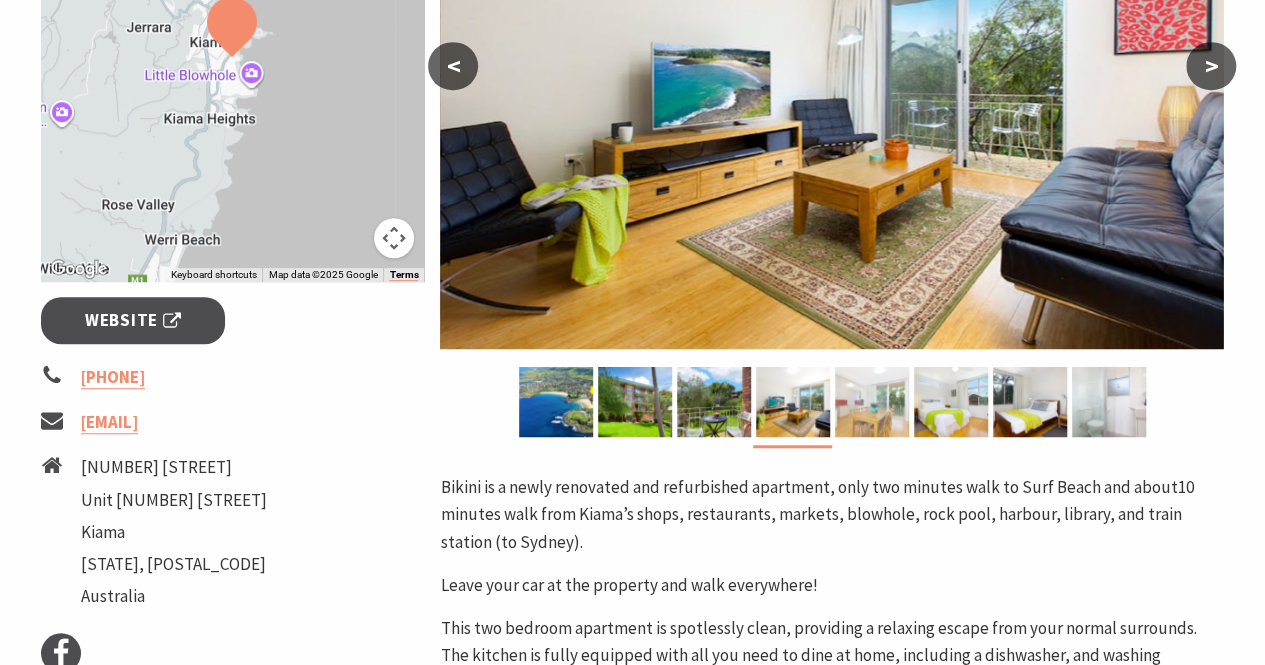 click at bounding box center (872, 402) 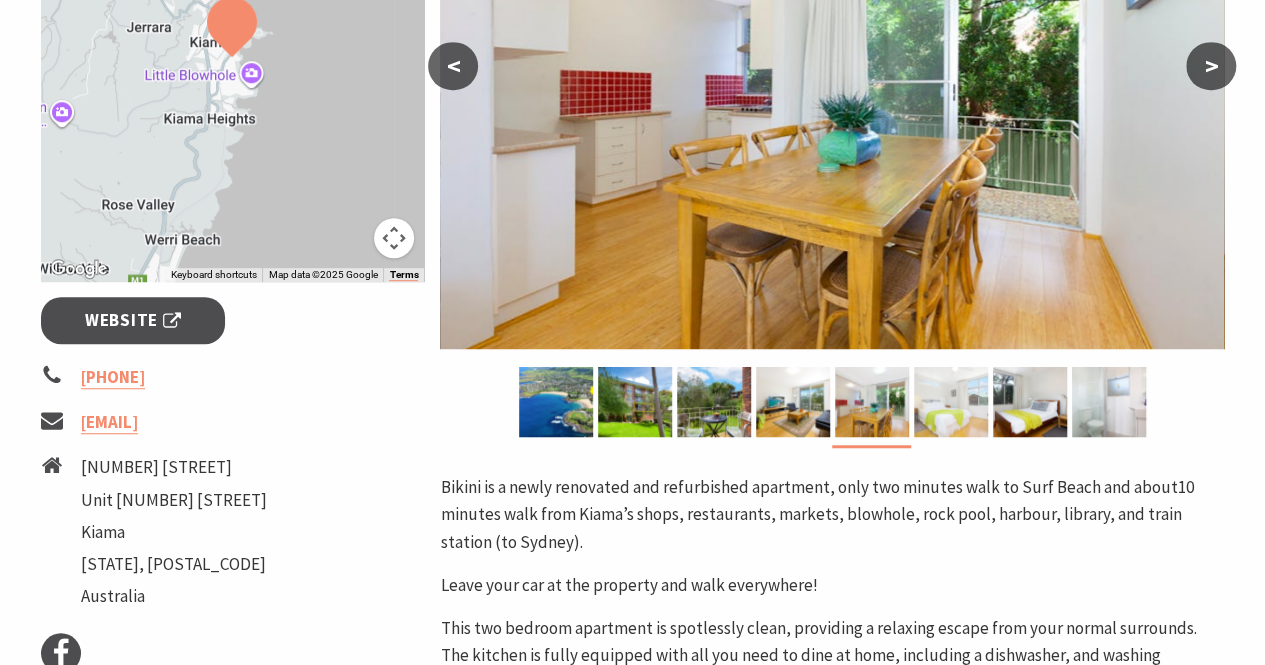 click at bounding box center (951, 402) 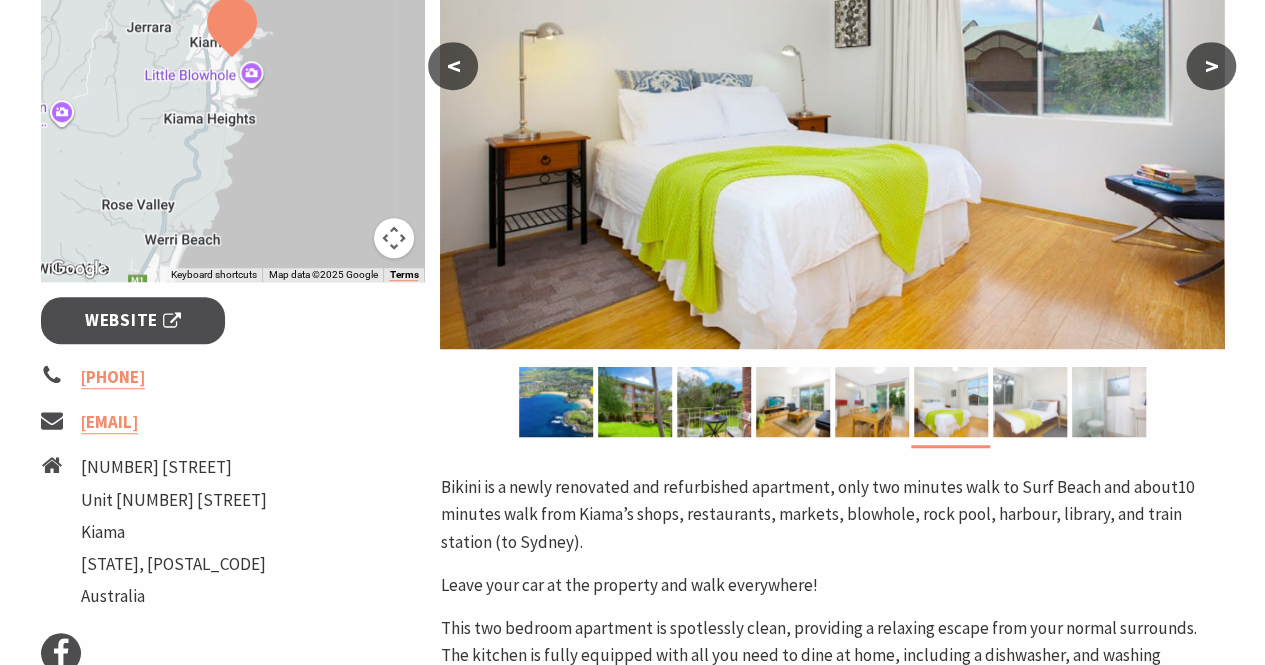 click at bounding box center (1030, 402) 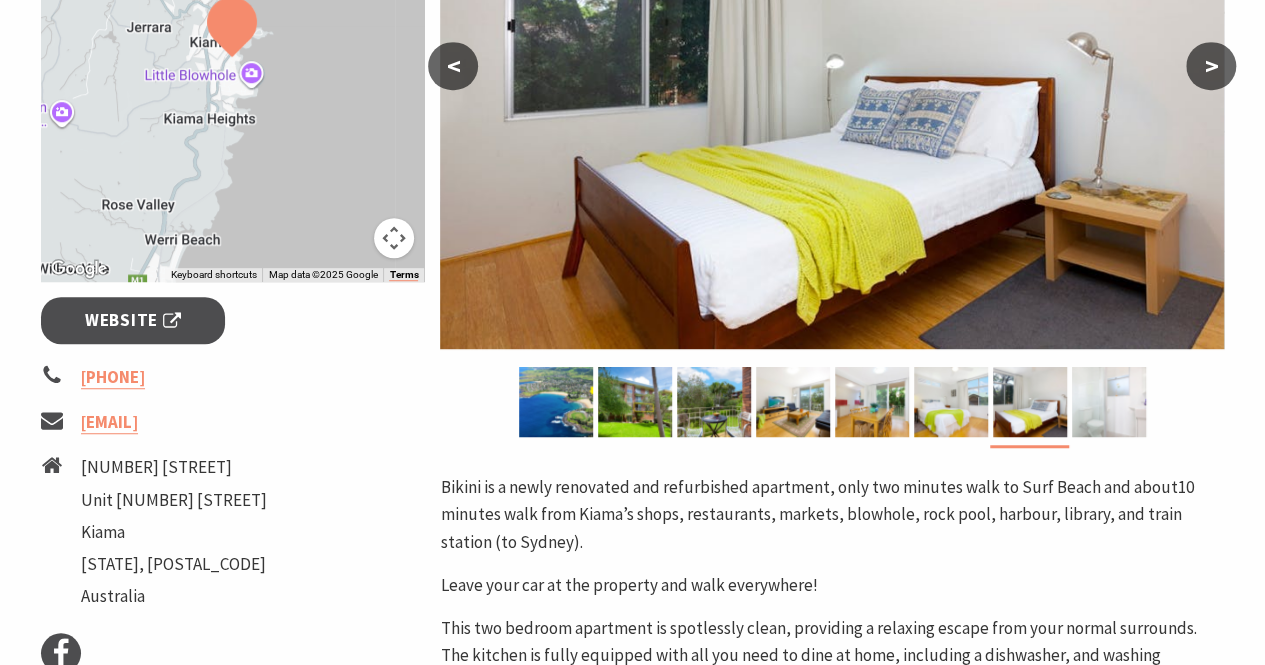 click at bounding box center [1109, 402] 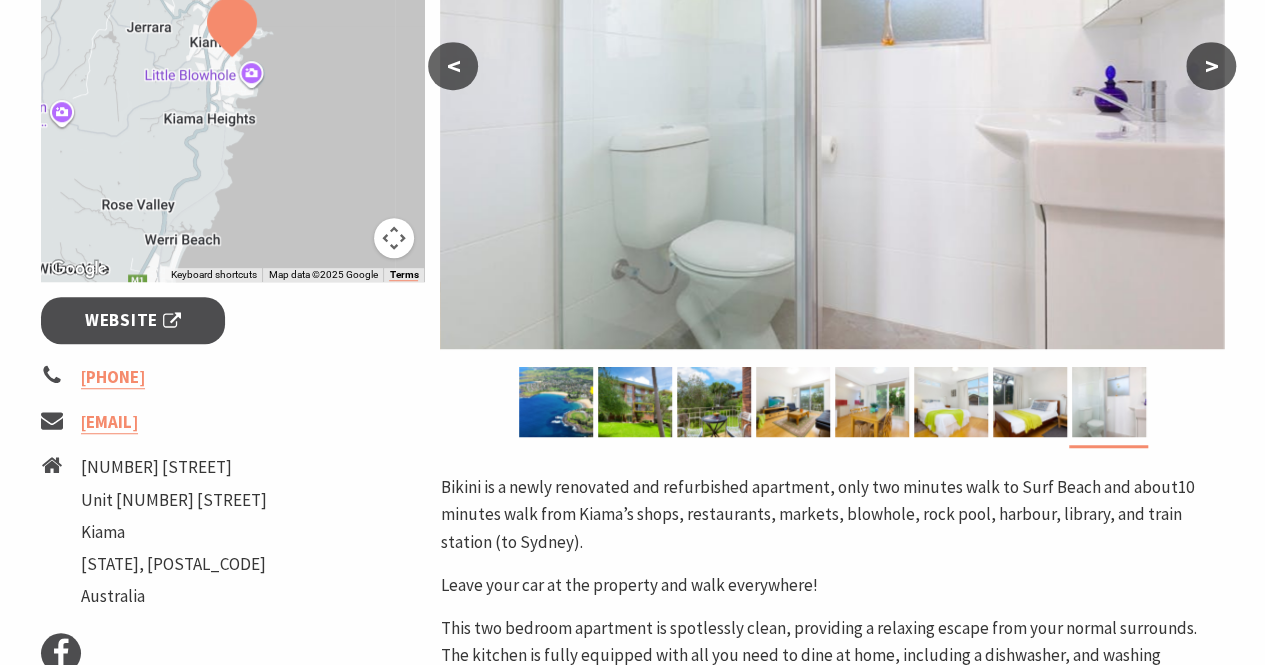 click at bounding box center [233, 57] 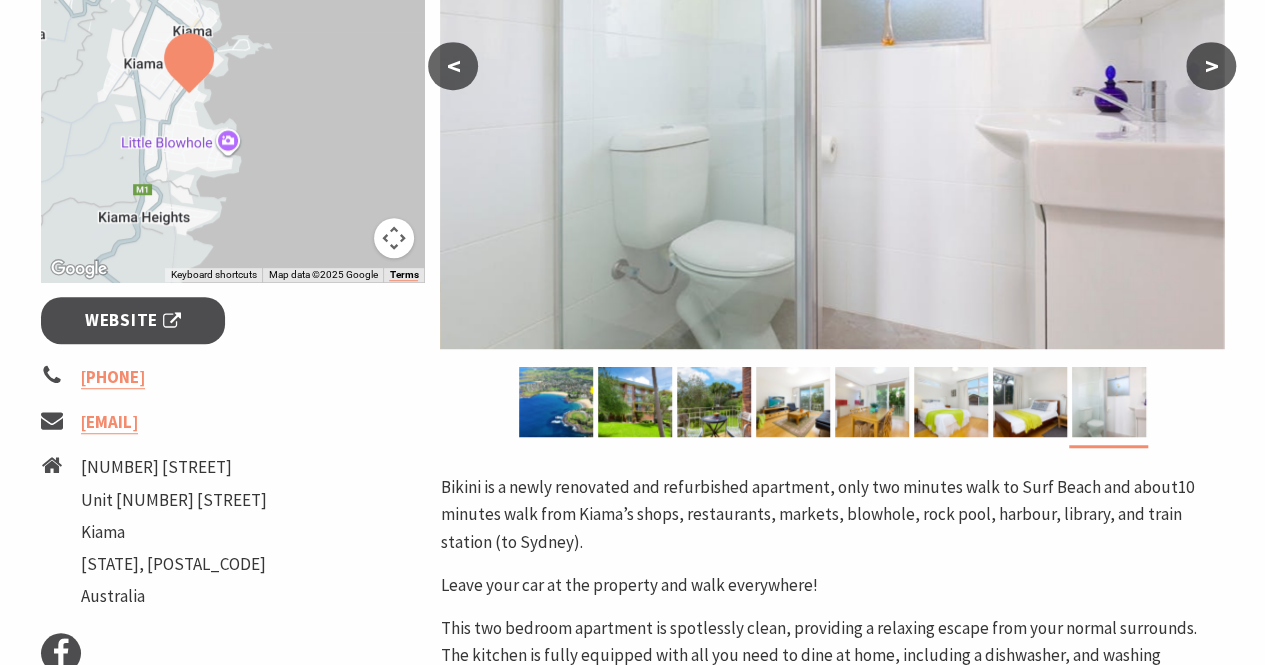 drag, startPoint x: 280, startPoint y: 68, endPoint x: 290, endPoint y: 191, distance: 123.40584 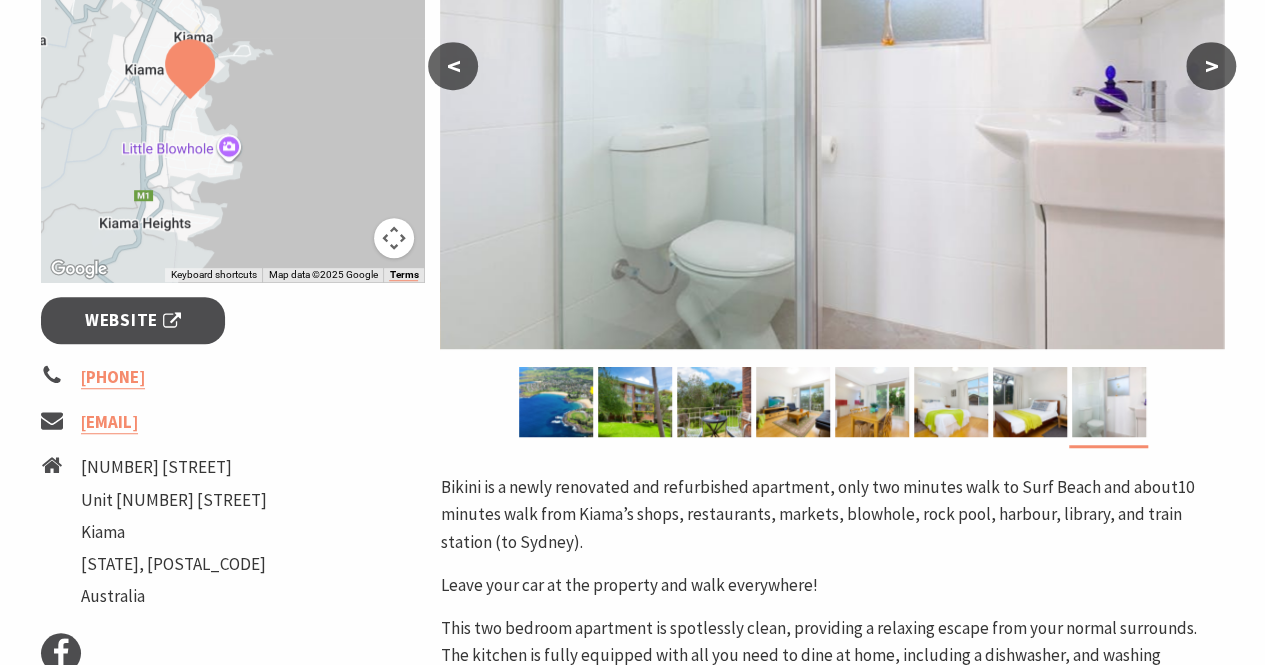 click at bounding box center [233, 57] 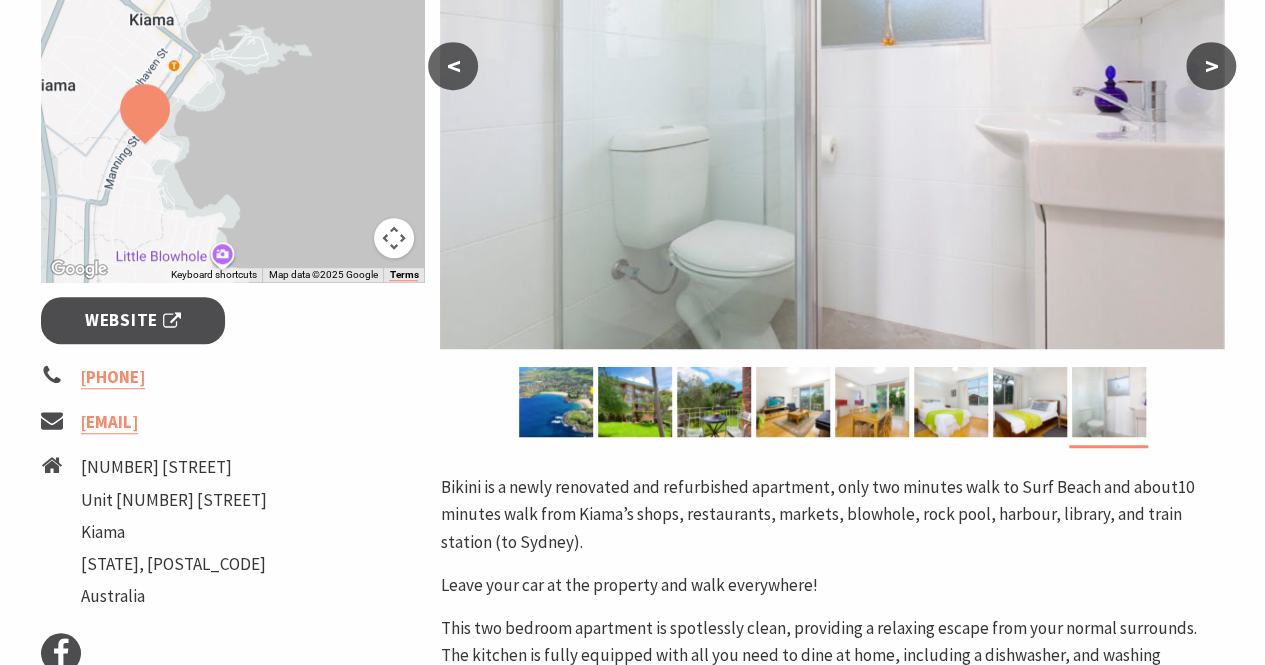 drag, startPoint x: 260, startPoint y: 104, endPoint x: 295, endPoint y: 170, distance: 74.70609 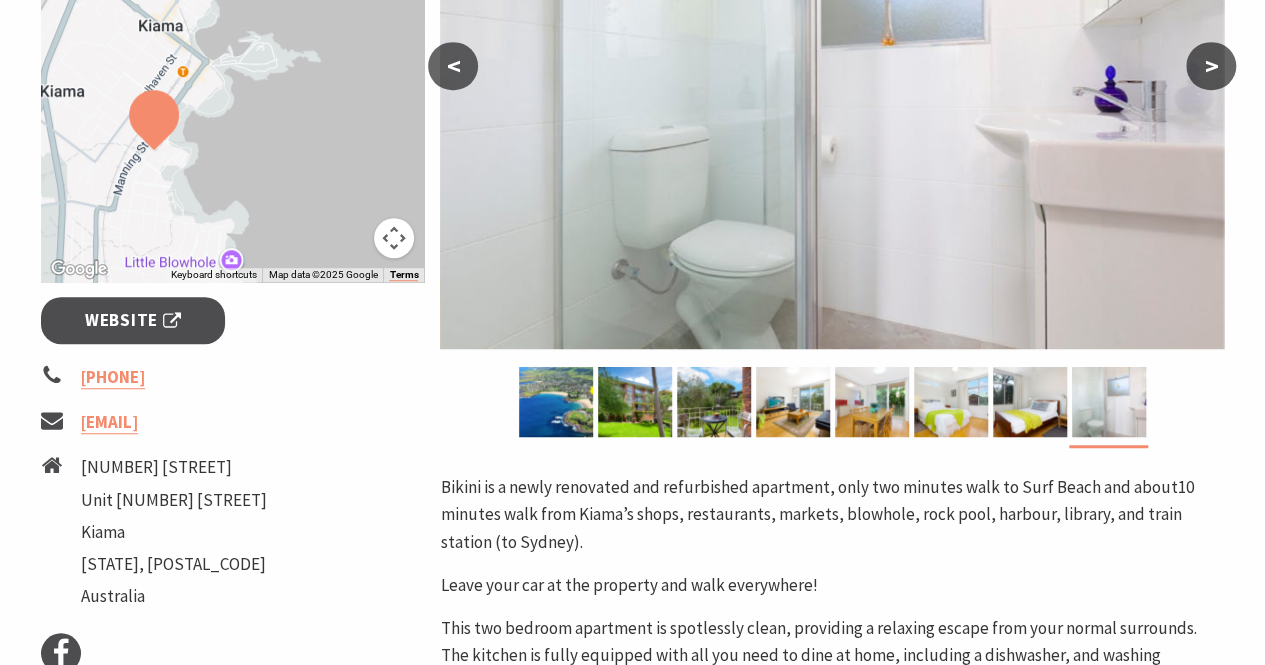 click at bounding box center [233, 57] 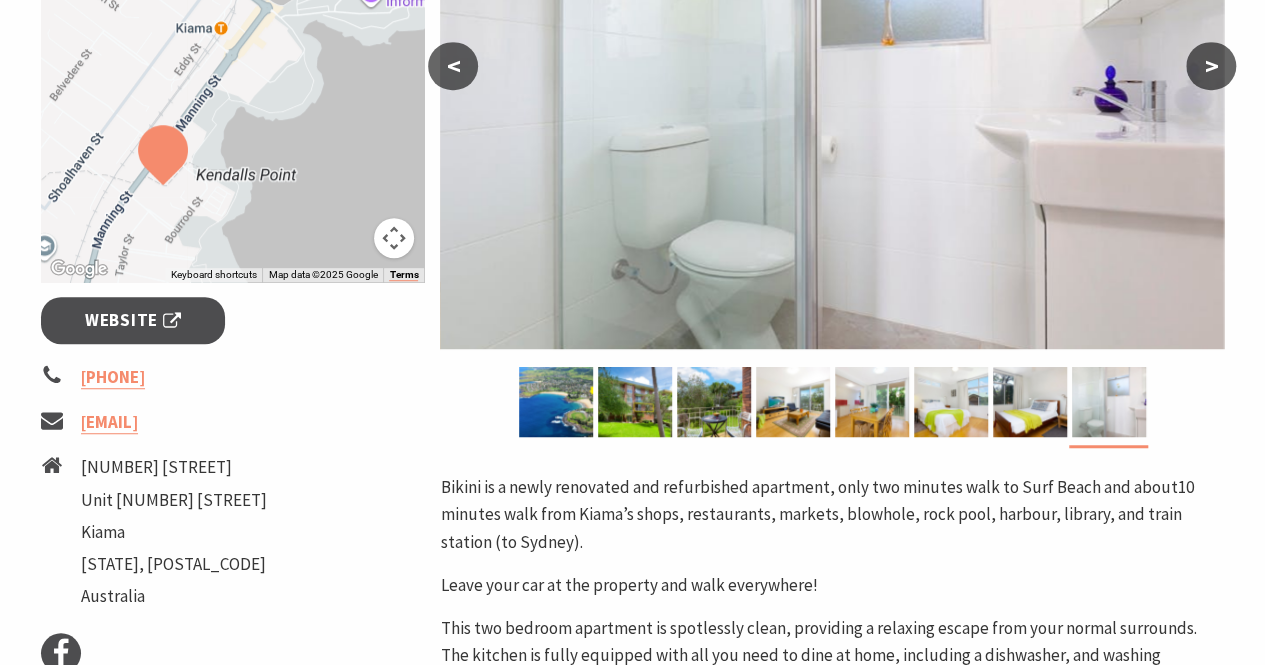 drag, startPoint x: 223, startPoint y: 99, endPoint x: 369, endPoint y: 139, distance: 151.38031 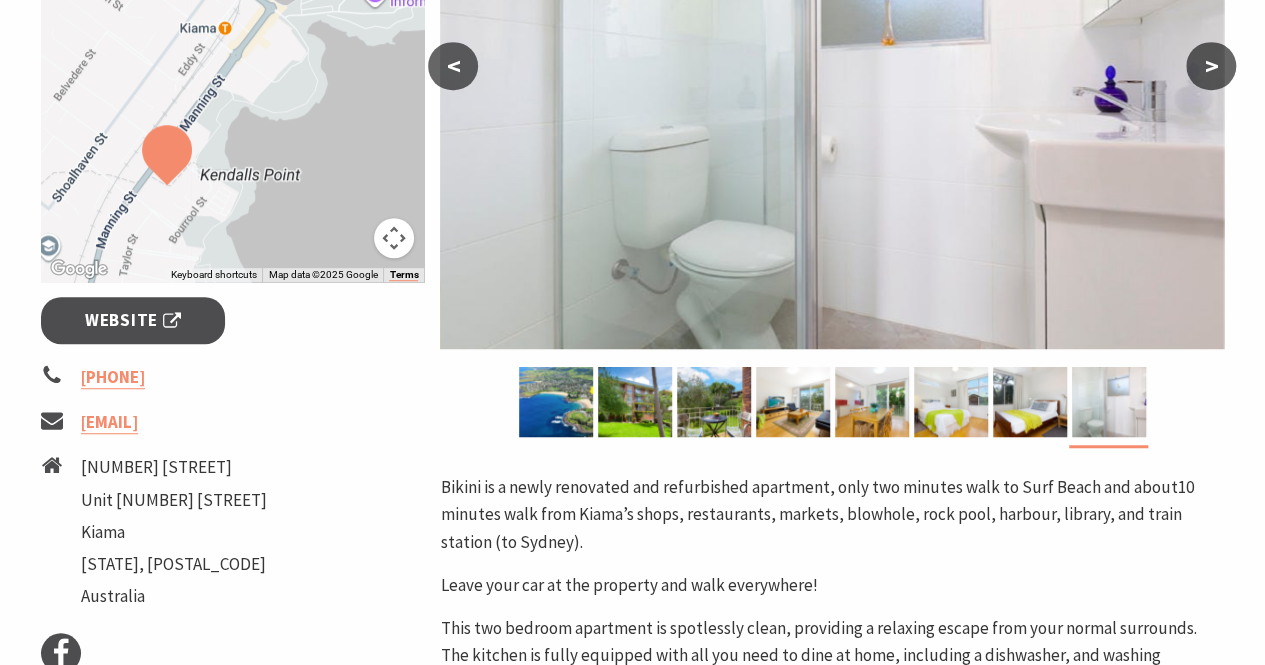 click at bounding box center [233, 57] 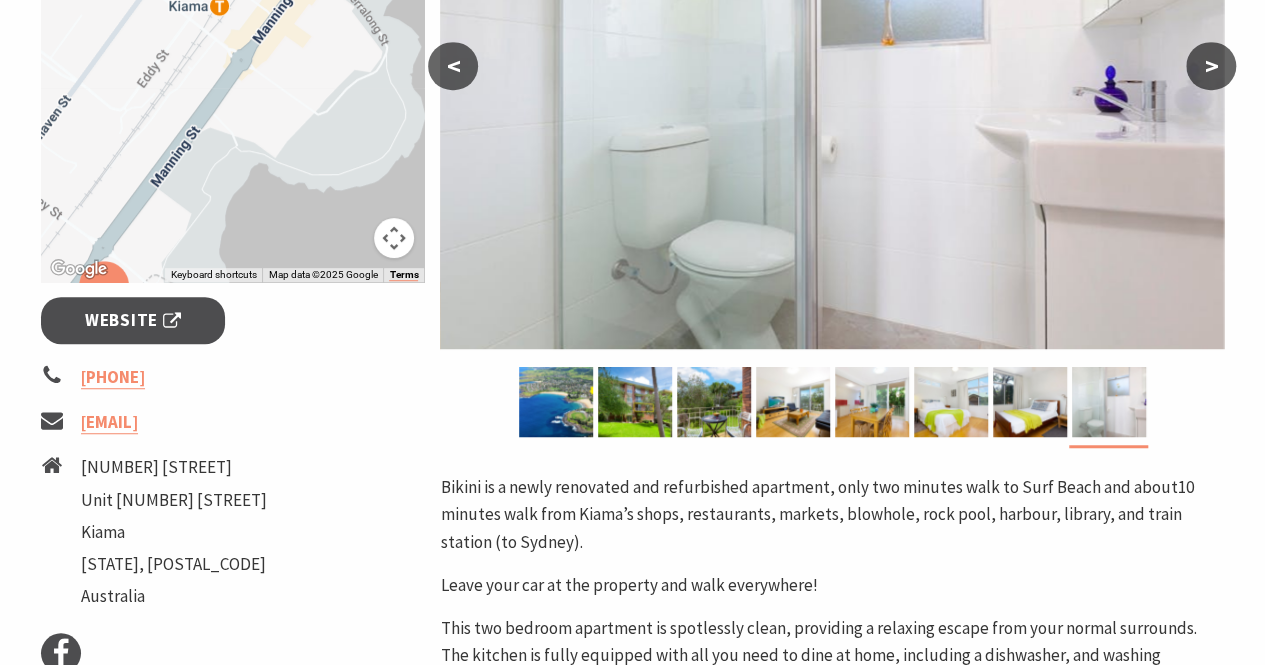 drag, startPoint x: 213, startPoint y: 159, endPoint x: 314, endPoint y: 217, distance: 116.46888 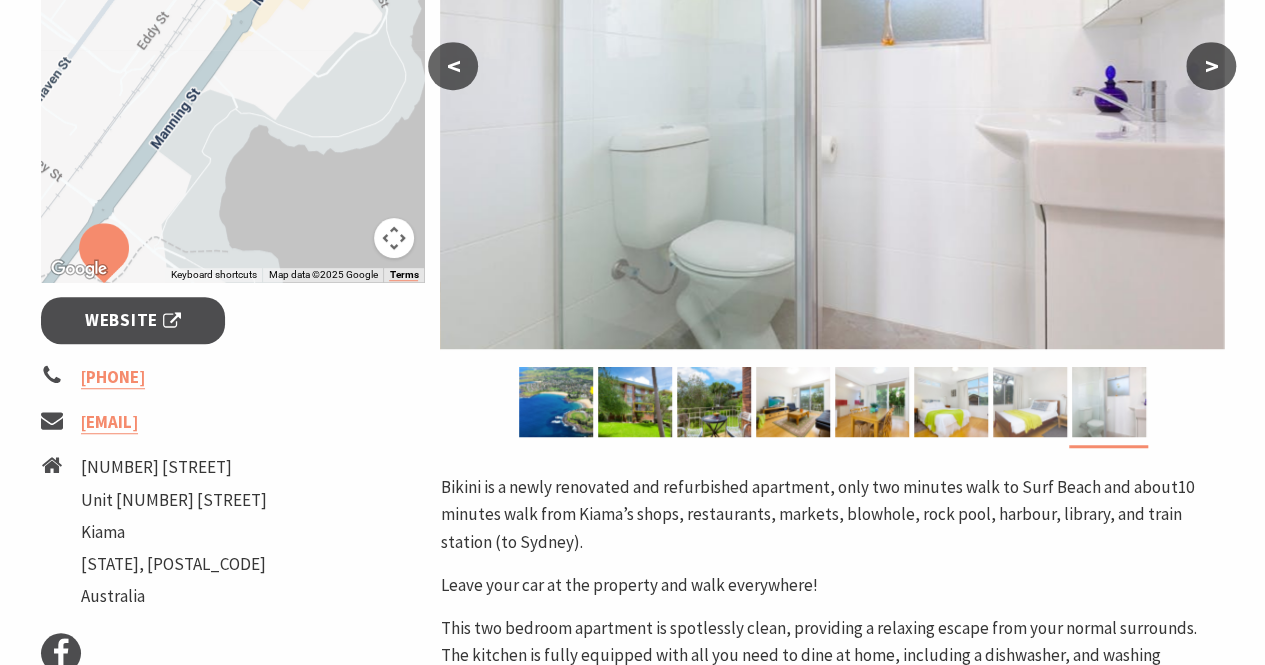 click at bounding box center (1030, 402) 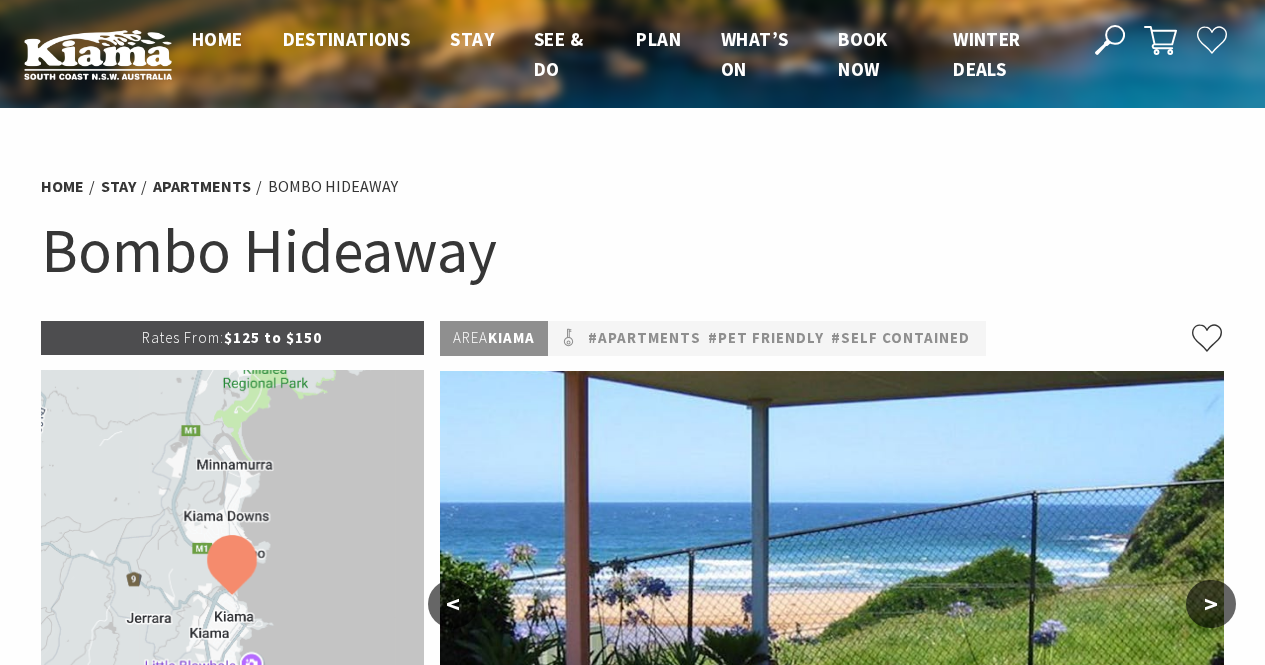 scroll, scrollTop: 0, scrollLeft: 0, axis: both 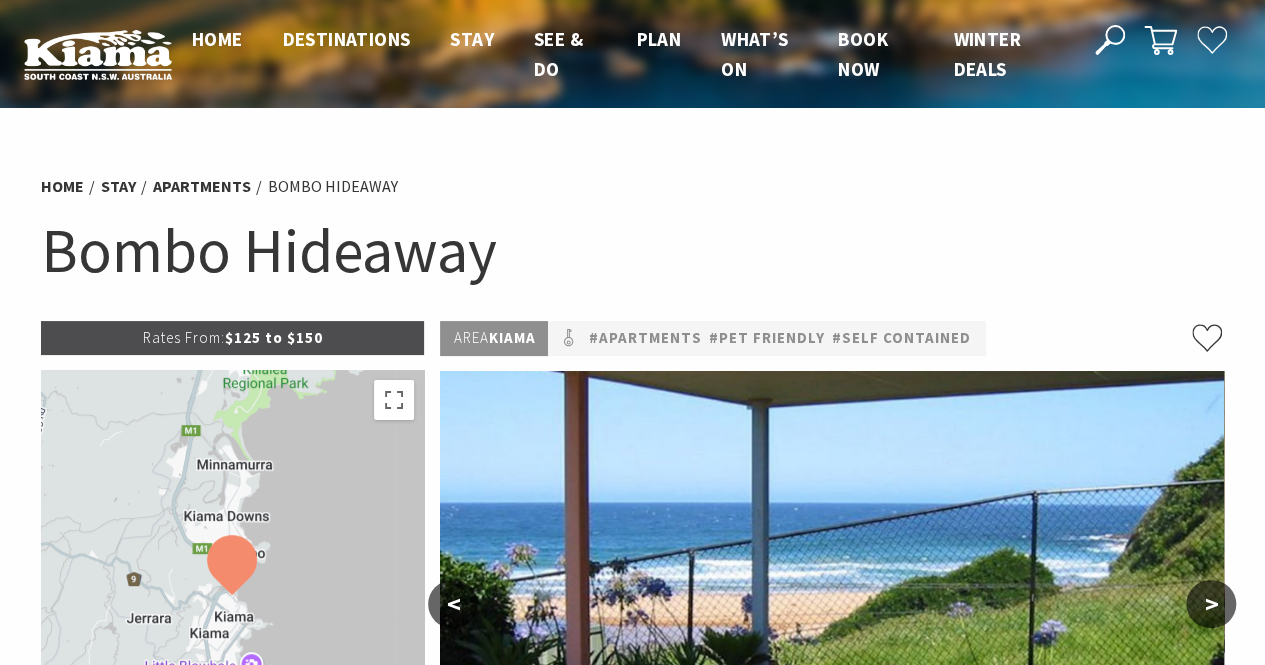 drag, startPoint x: 1268, startPoint y: 95, endPoint x: 1279, endPoint y: 79, distance: 19.416489 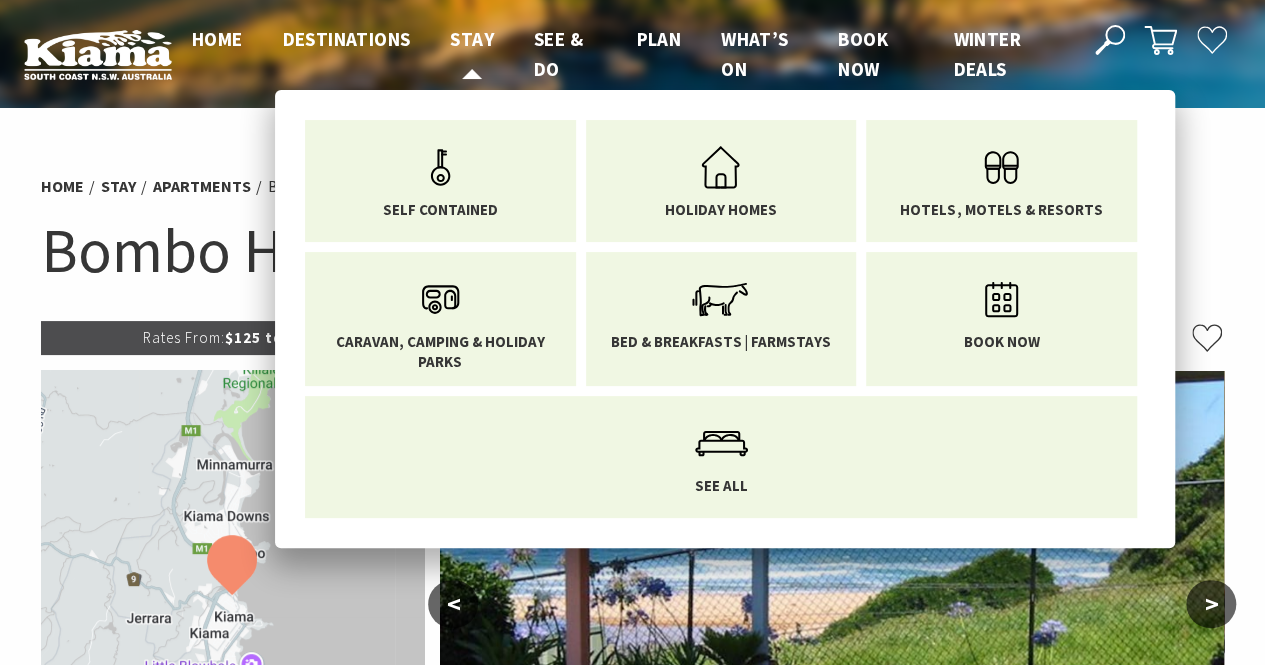 click on "Stay" at bounding box center [472, 39] 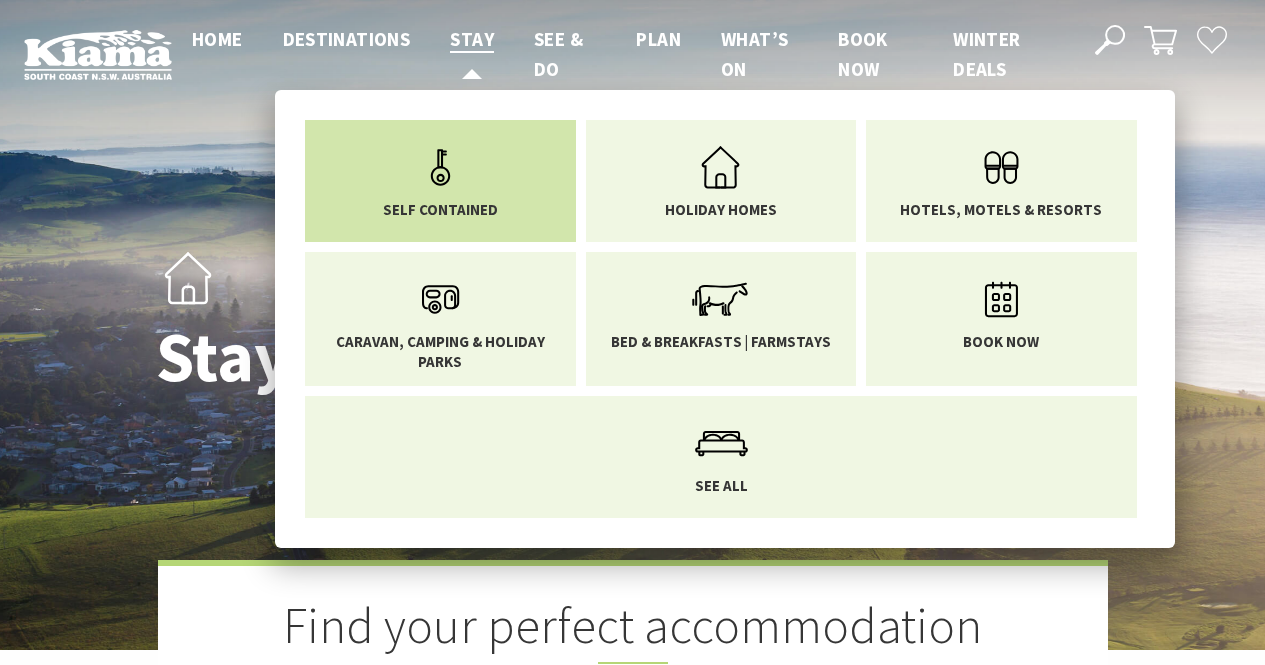scroll, scrollTop: 0, scrollLeft: 0, axis: both 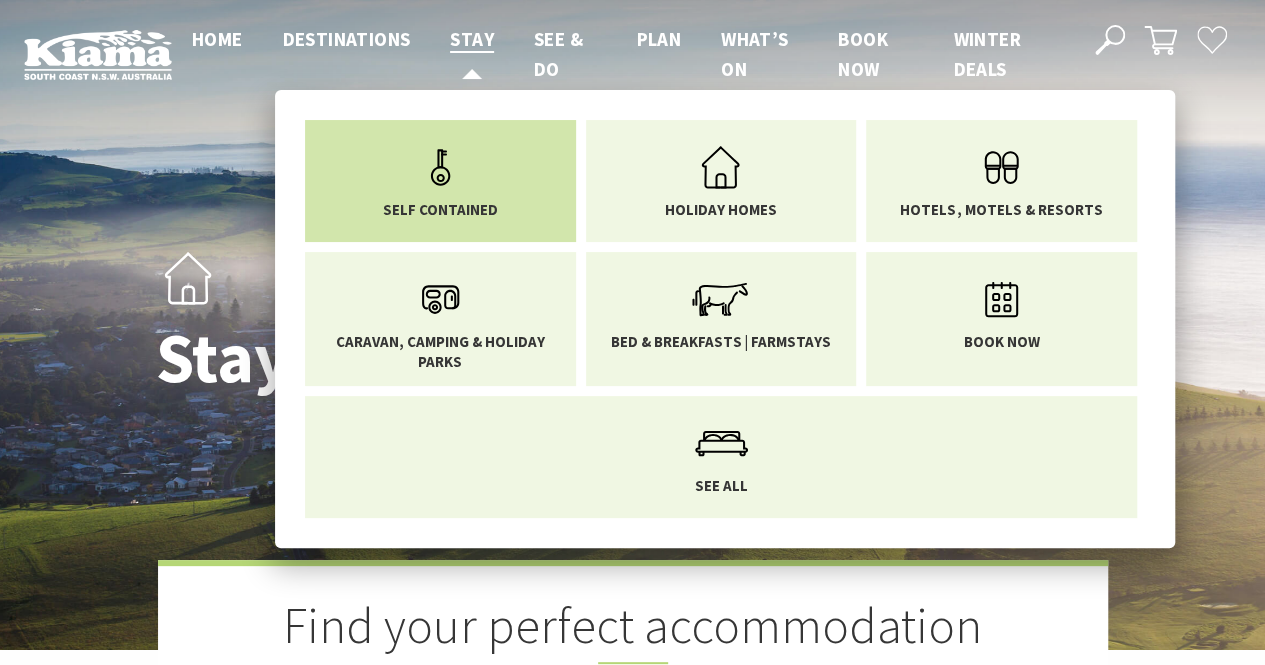 click 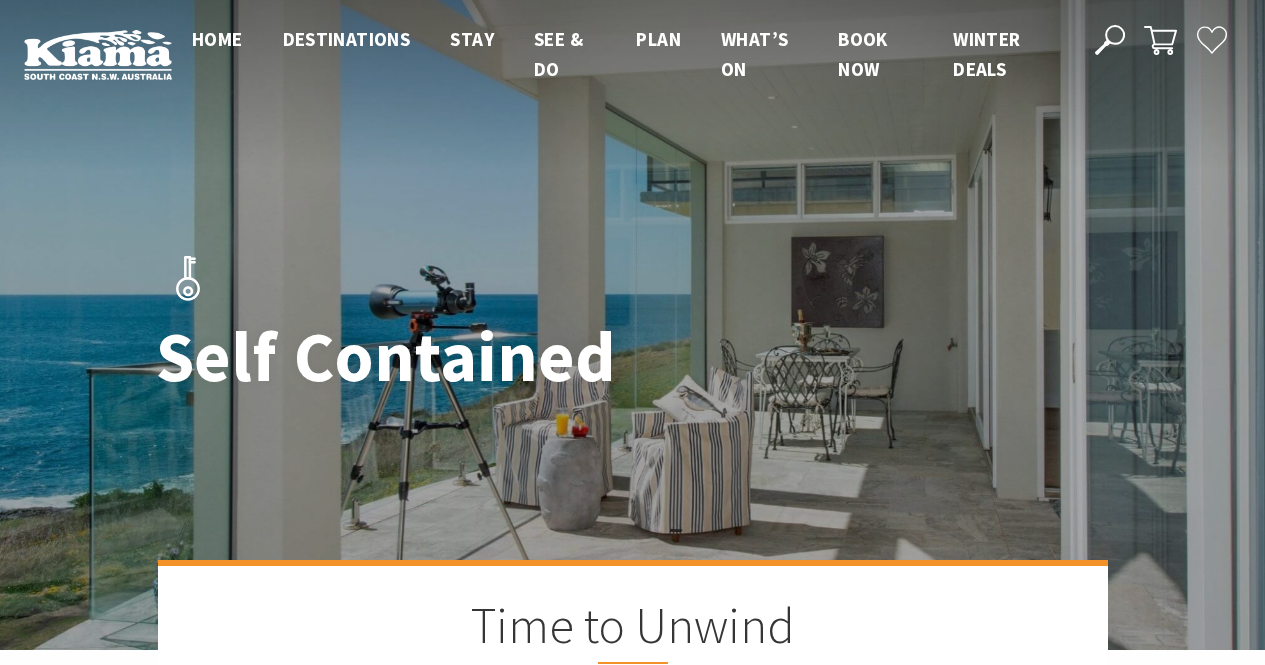 scroll, scrollTop: 0, scrollLeft: 0, axis: both 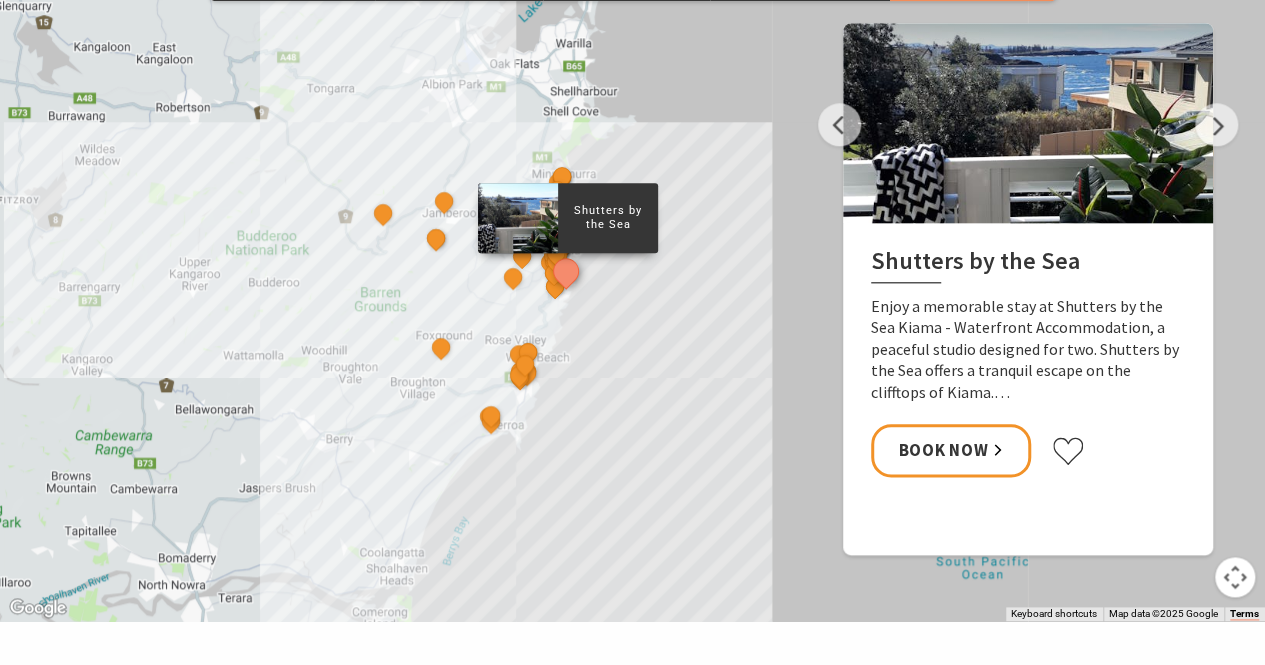 click on "Shutters by the Sea The Sebel Kiama Seaside Escape 1 Driftwood Beach House Kiama Kiama Coast Holiday Parks Winter Deal Bellevue Boutique Hotel Kiama Saddleback Grove Jamberoo Valley Farm Winter Deal Nova Kiama Winter Deal South Coast Holidays Winter Deal BIG4 Easts Beach Holiday Park Winter Deal Cicada Luxury Camping Winter Deal Coast & Country Holidays Winter Deal Park Ridge Retreat Winter Deal Sundara Beach House Winter Deal Seabreeze Luxury Apartment Kiama Winter Deal Coastal Escape Specialists Winter Deal Keeper of Light Retreat Winter Deal Bask at Loves Bay Winter Deal Bellevue Boutique Hotel Winter Deal A Winter Deal - The Sebel Kiama Oceanview Kiama Winter Deal Keeper of Light Retreat Salty Palms Beach House on Johnson That Retro Place Kiama The KG Residence Seaside Escape Kiama Kove Apartments Kiama Coastal Escape Specialists Greyleigh Kiama Oceanview Kiama Johnson Street Beach House Seabreeze Luxury Apartment Kiama Green Door Kiama Bunker House Jamberoo Valley Farm Cottages Seabreeze Gerringong" at bounding box center (632, 261) 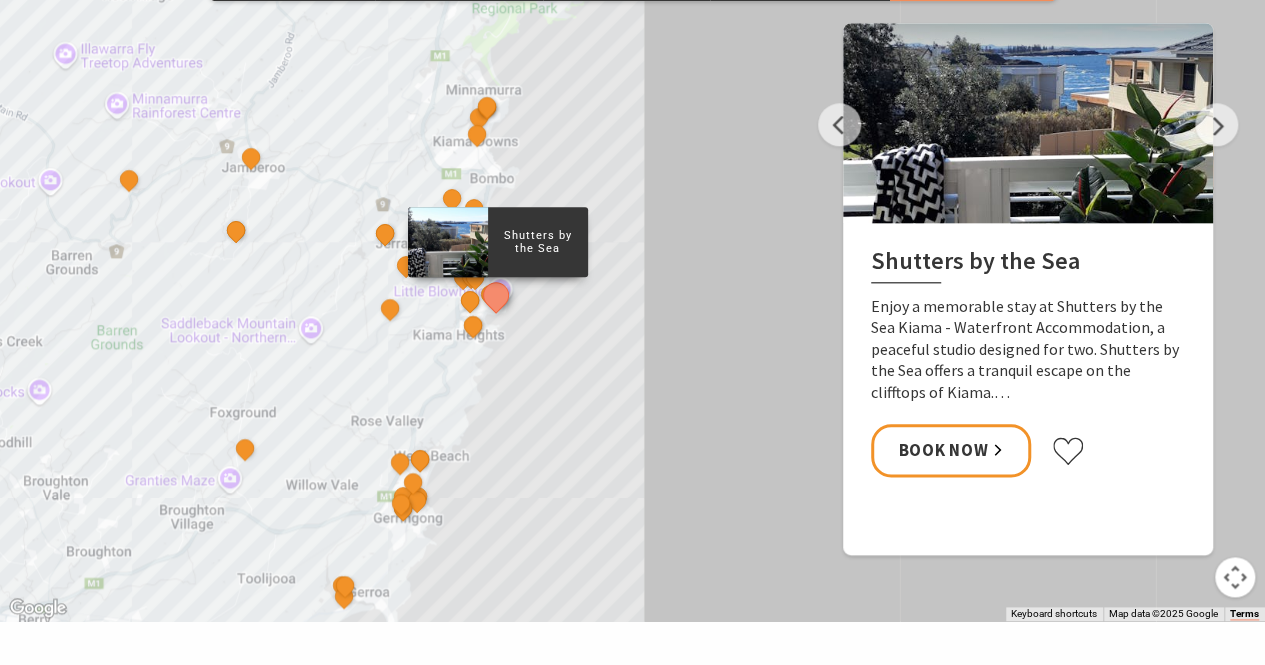 click on "Shutters by the Sea The Sebel Kiama Seaside Escape 1 Driftwood Beach House Kiama Kiama Coast Holiday Parks Winter Deal Bellevue Boutique Hotel Kiama Saddleback Grove Jamberoo Valley Farm Winter Deal Nova Kiama Winter Deal South Coast Holidays Winter Deal BIG4 Easts Beach Holiday Park Winter Deal Cicada Luxury Camping Winter Deal Coast & Country Holidays Winter Deal Park Ridge Retreat Winter Deal Sundara Beach House Winter Deal Seabreeze Luxury Apartment Kiama Winter Deal Coastal Escape Specialists Winter Deal Keeper of Light Retreat Winter Deal Bask at Loves Bay Winter Deal Bellevue Boutique Hotel Winter Deal A Winter Deal - The Sebel Kiama Oceanview Kiama Winter Deal Keeper of Light Retreat Salty Palms Beach House on Johnson That Retro Place Kiama The KG Residence Seaside Escape Kiama Kove Apartments Kiama Coastal Escape Specialists Greyleigh Kiama Oceanview Kiama Johnson Street Beach House Seabreeze Luxury Apartment Kiama Green Door Kiama Bunker House Jamberoo Valley Farm Cottages Seabreeze Gerringong" at bounding box center (1273, 661) 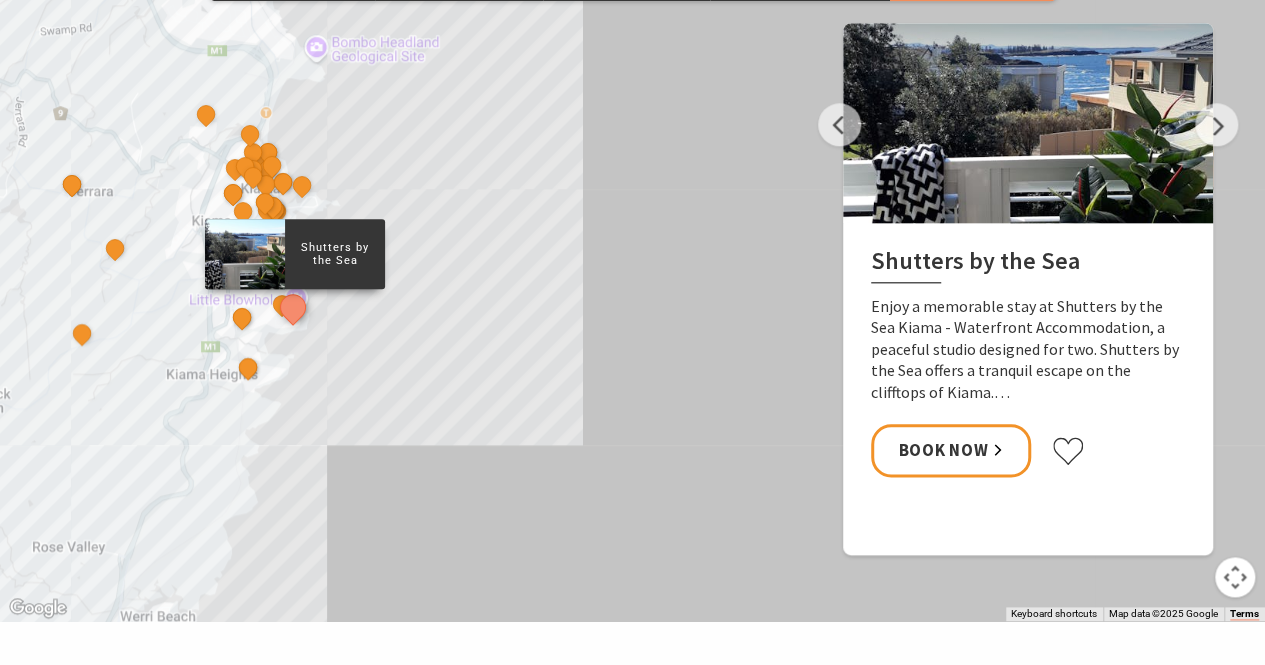 click on "Shutters by the Sea The Sebel Kiama Seaside Escape 1 Driftwood Beach House Kiama Kiama Coast Holiday Parks Winter Deal Bellevue Boutique Hotel Kiama Saddleback Grove Jamberoo Valley Farm Winter Deal Nova Kiama Winter Deal South Coast Holidays Winter Deal BIG4 Easts Beach Holiday Park Winter Deal Cicada Luxury Camping Winter Deal Coast & Country Holidays Winter Deal Park Ridge Retreat Winter Deal Sundara Beach House Winter Deal Seabreeze Luxury Apartment Kiama Winter Deal Coastal Escape Specialists Winter Deal Keeper of Light Retreat Winter Deal Bask at Loves Bay Winter Deal Bellevue Boutique Hotel Winter Deal A Winter Deal - The Sebel Kiama Oceanview Kiama Winter Deal Keeper of Light Retreat Salty Palms Beach House on Johnson That Retro Place Kiama The KG Residence Seaside Escape Kiama Kove Apartments Kiama Coastal Escape Specialists Greyleigh Kiama Oceanview Kiama Johnson Street Beach House Seabreeze Luxury Apartment Kiama Green Door Kiama Bunker House Jamberoo Valley Farm Cottages Seabreeze Gerringong" at bounding box center (632, 261) 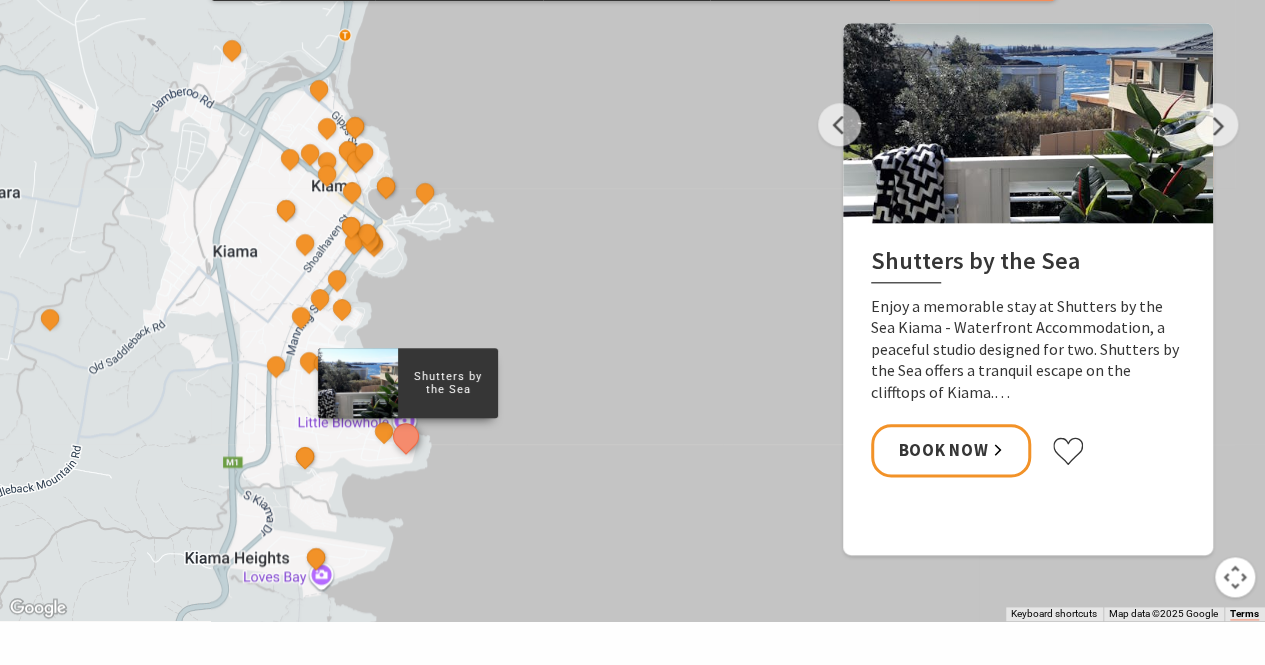 drag, startPoint x: 446, startPoint y: 166, endPoint x: 894, endPoint y: 223, distance: 451.61157 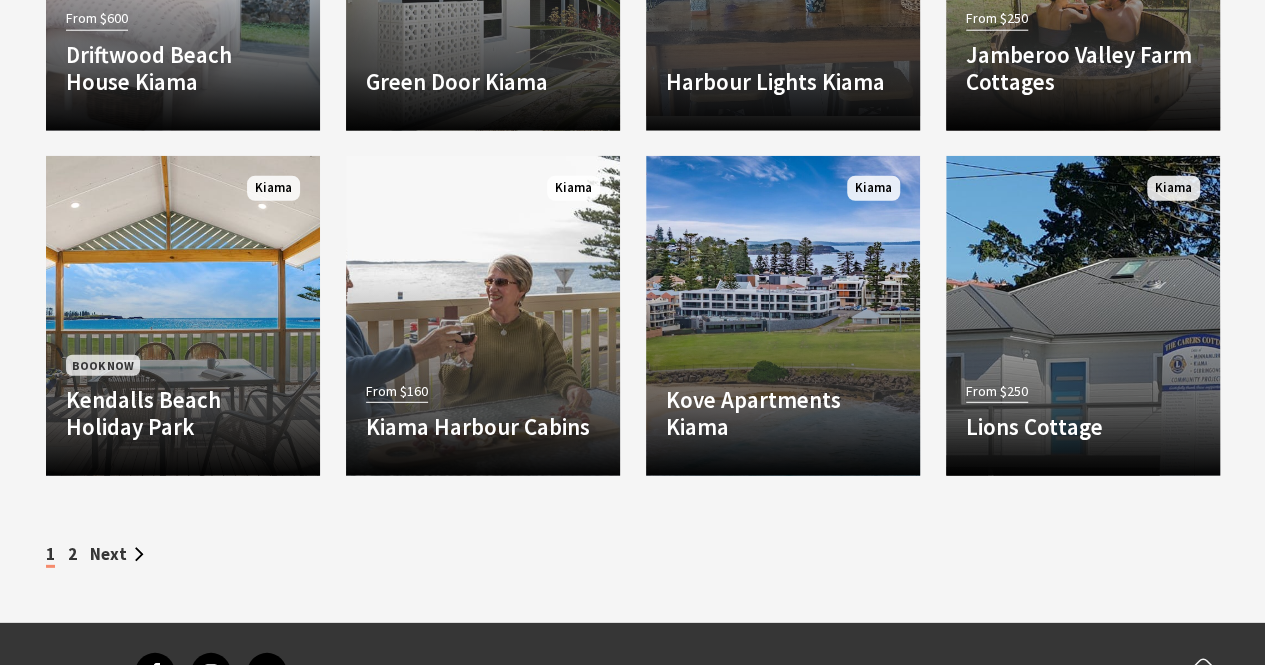 scroll, scrollTop: 2645, scrollLeft: 0, axis: vertical 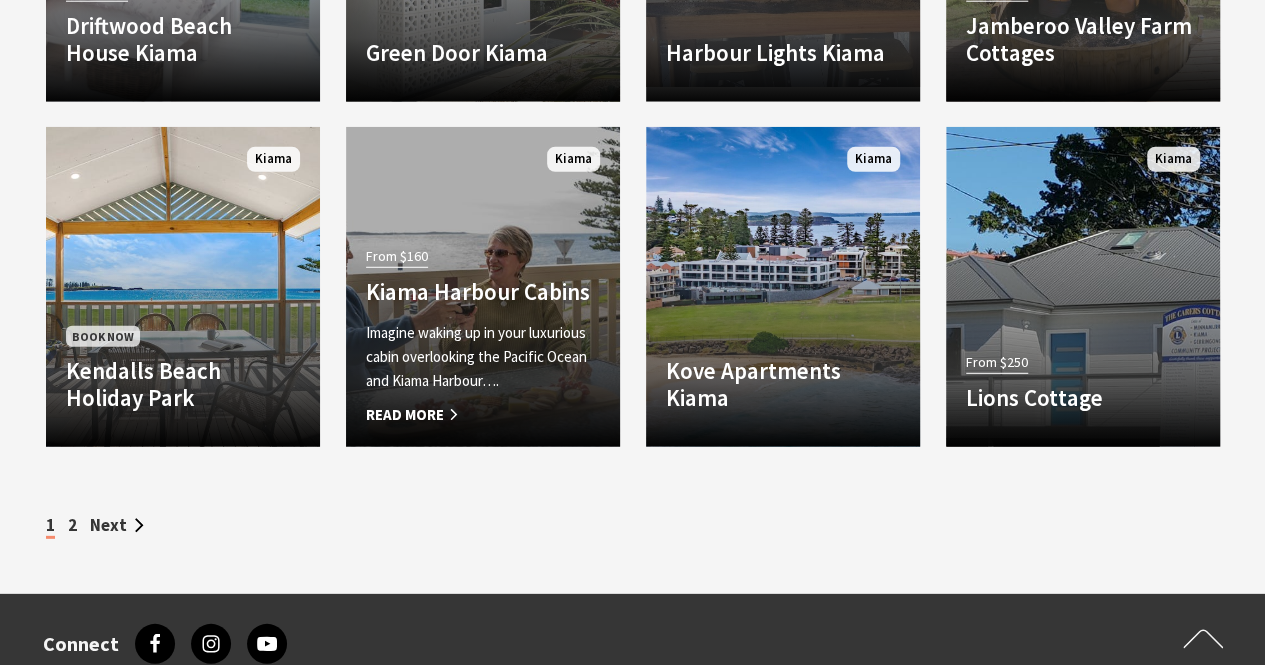 click on "Imagine waking up in your luxurious cabin overlooking the Pacific Ocean and Kiama Harbour…." at bounding box center (483, 357) 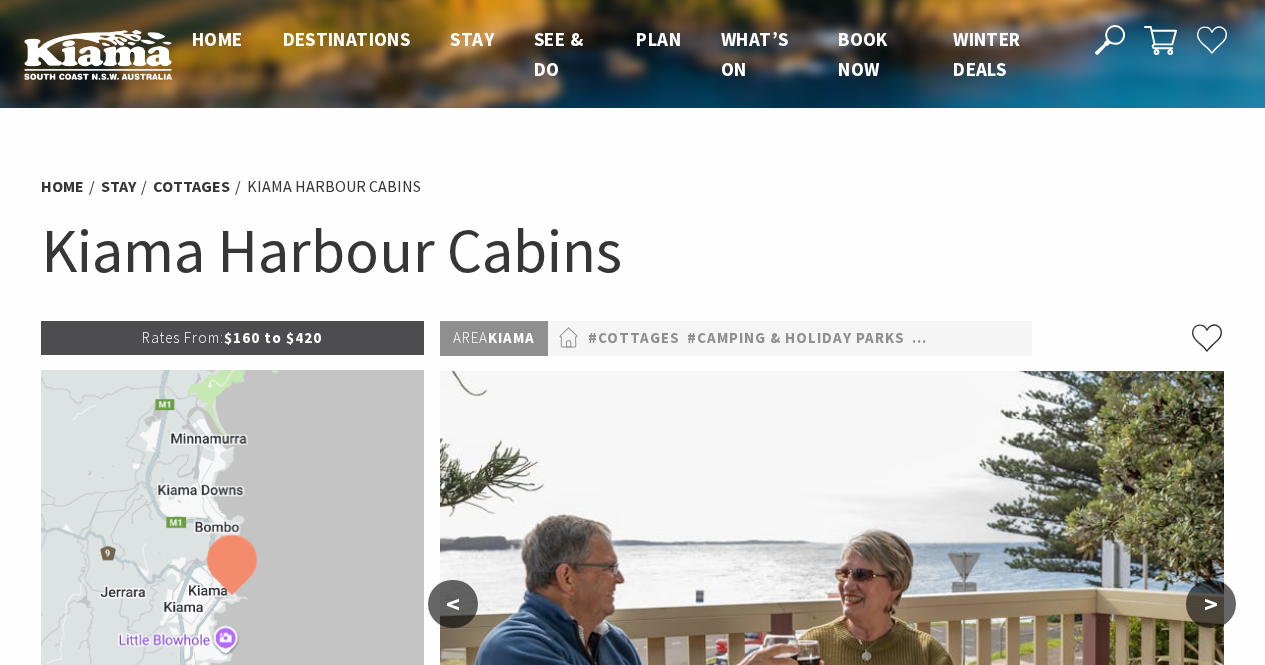 scroll, scrollTop: 0, scrollLeft: 0, axis: both 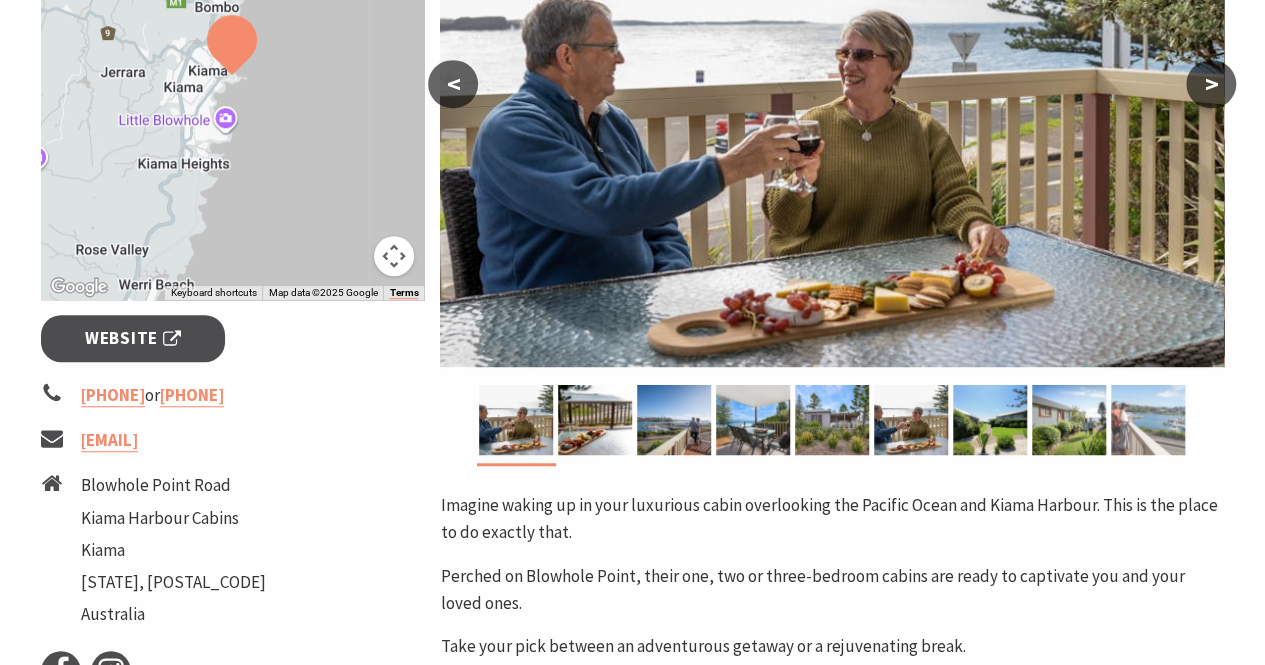 click at bounding box center (1148, 420) 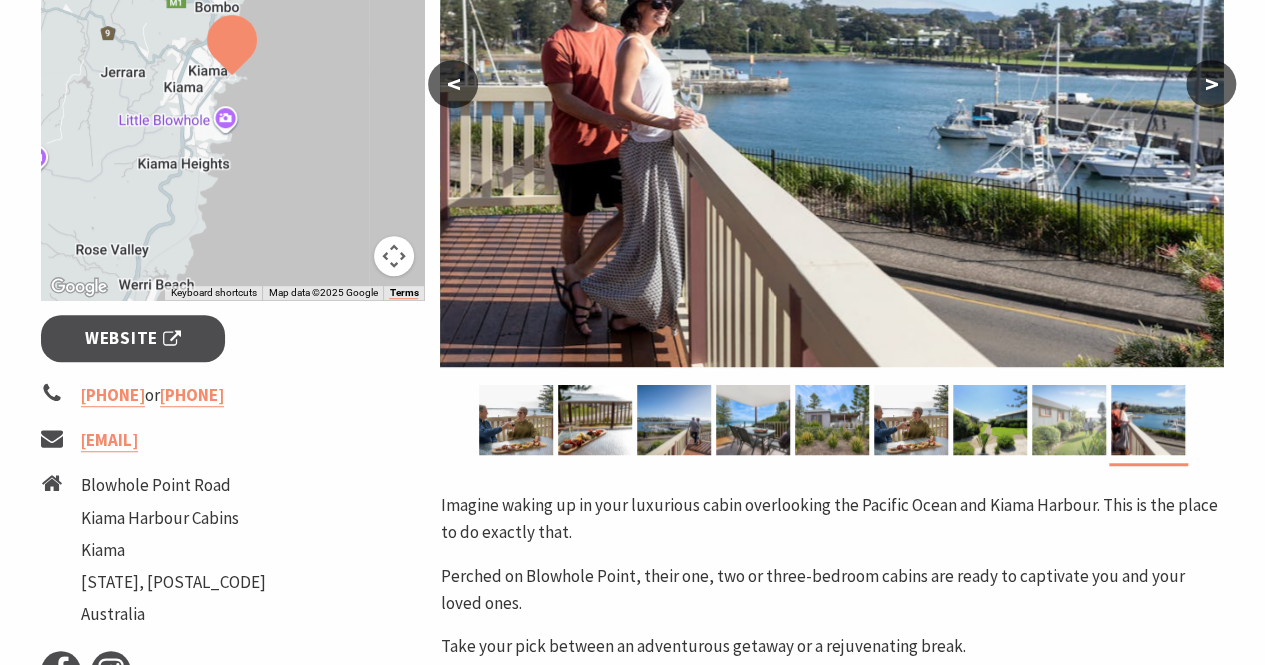 click at bounding box center [1069, 420] 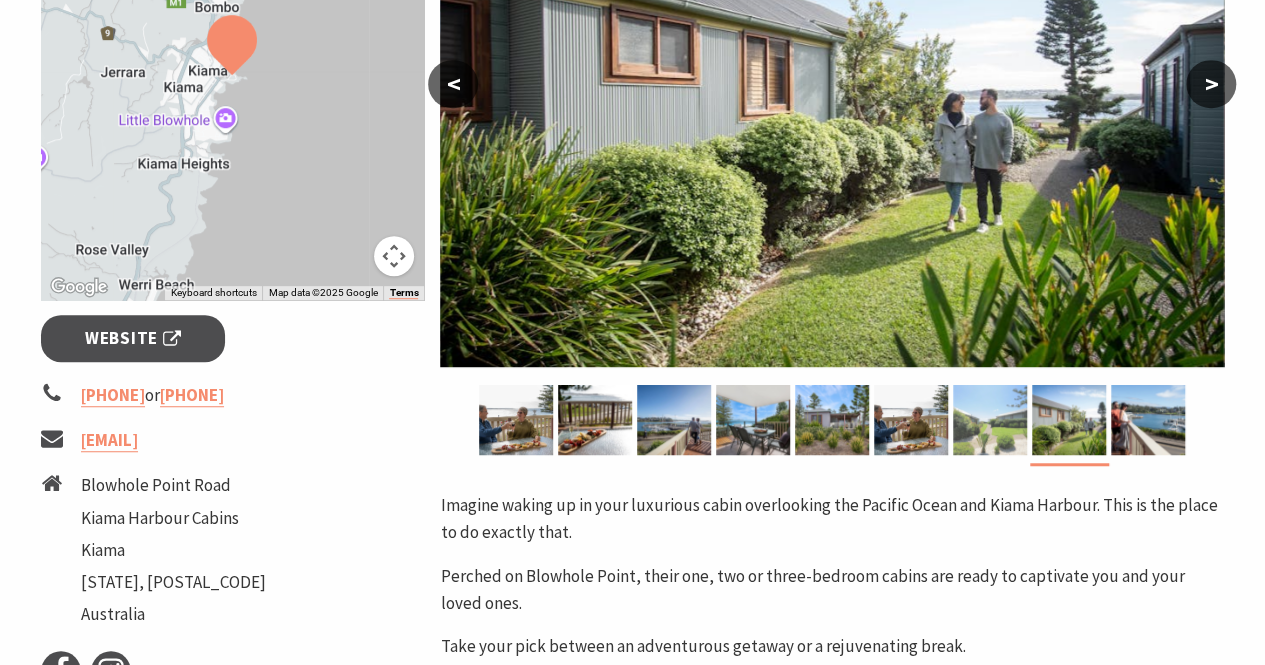 click at bounding box center (990, 420) 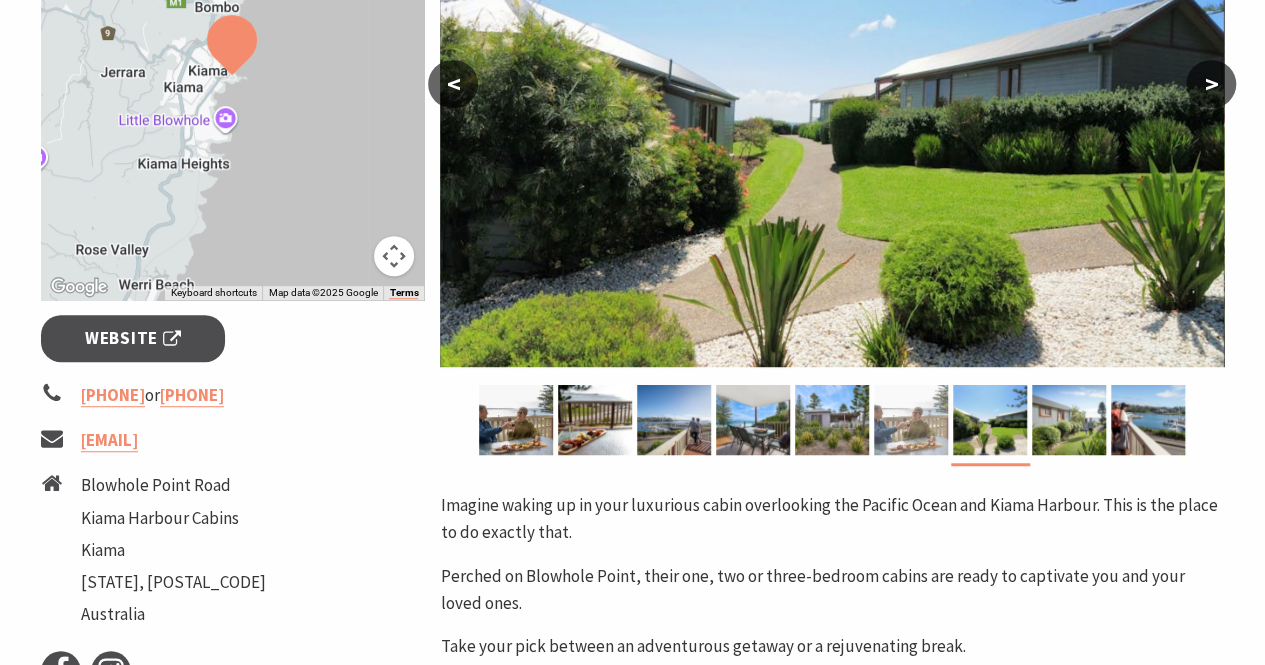 click at bounding box center [911, 420] 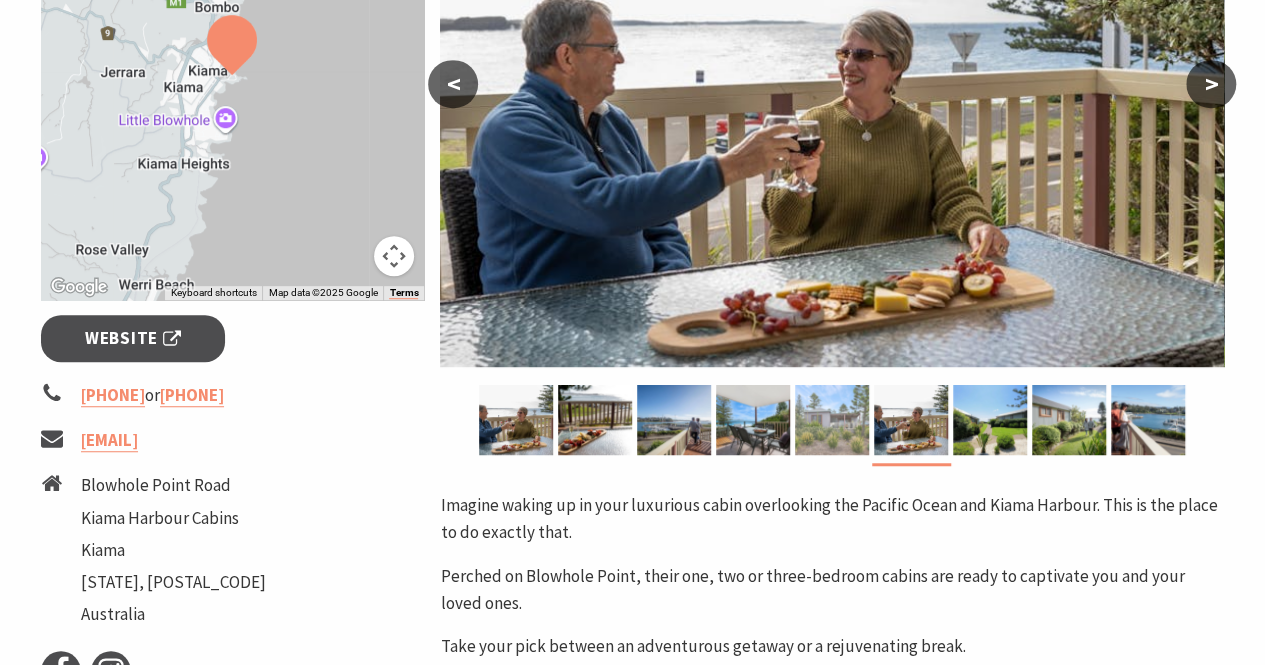 click at bounding box center (832, 420) 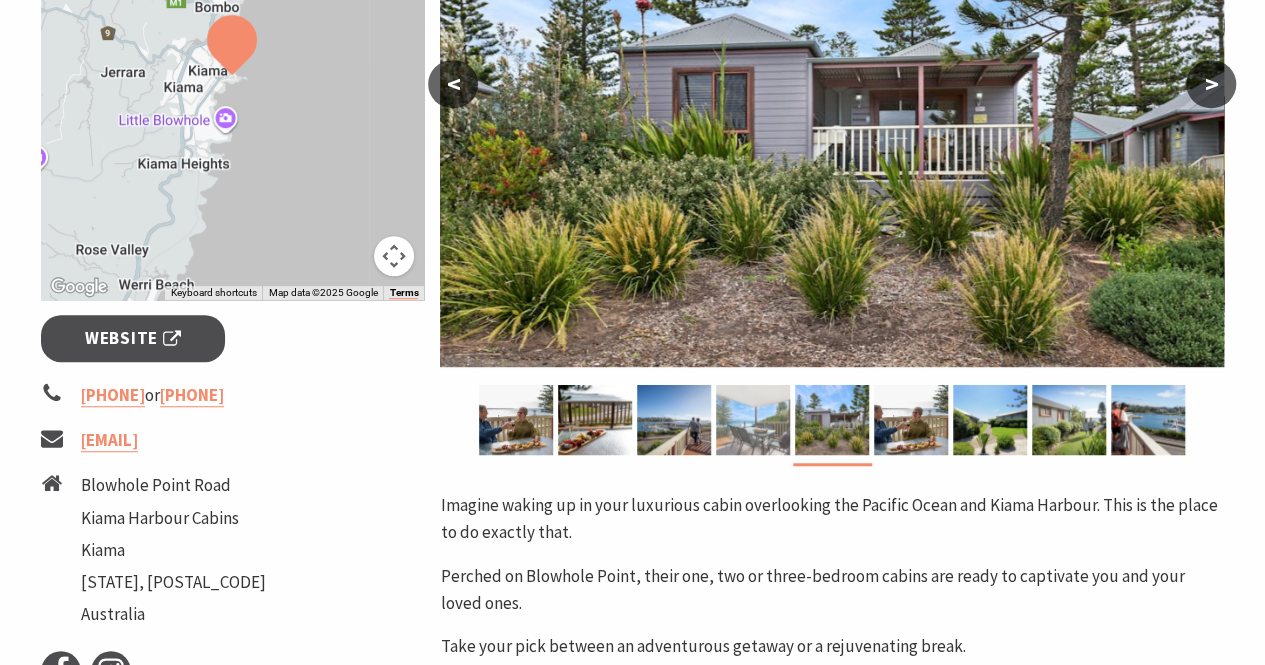 click at bounding box center [753, 420] 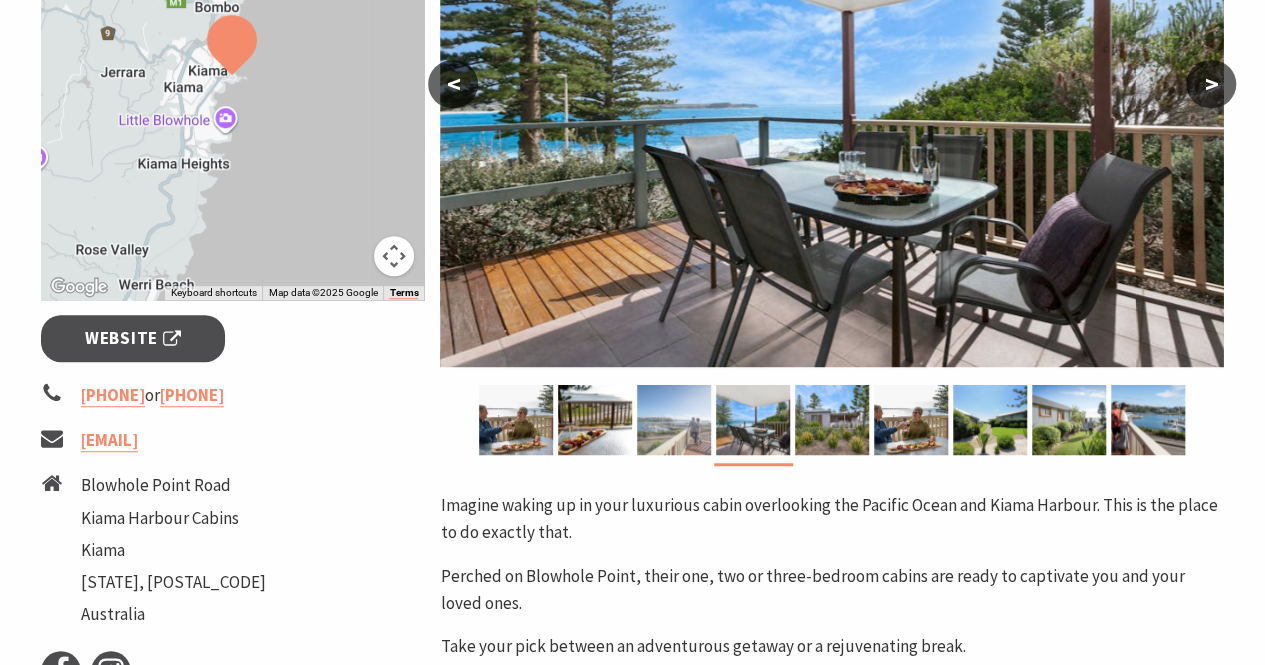 click at bounding box center [674, 420] 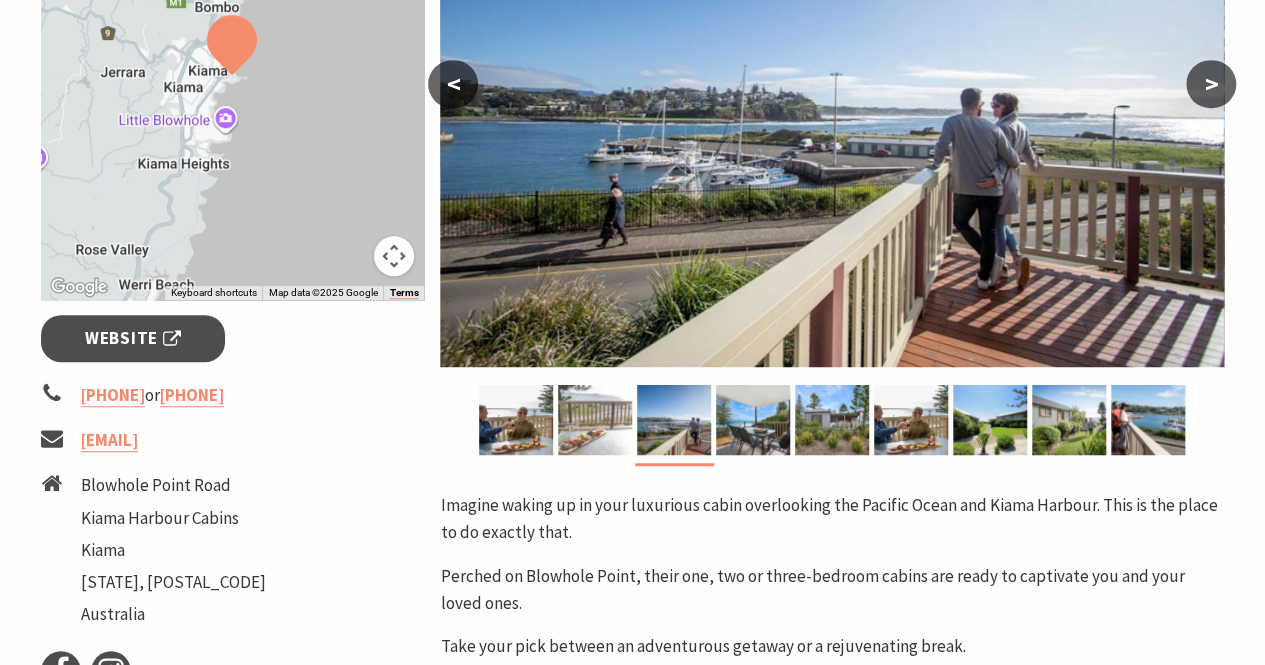 click at bounding box center (595, 420) 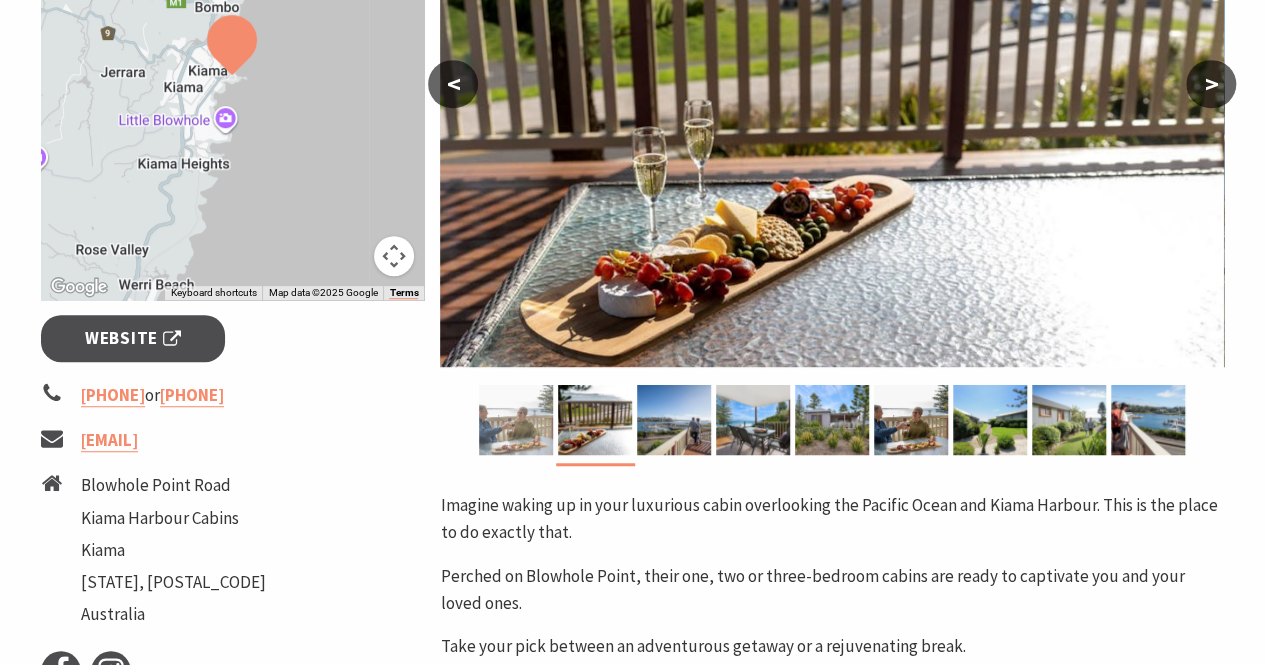 click at bounding box center (516, 420) 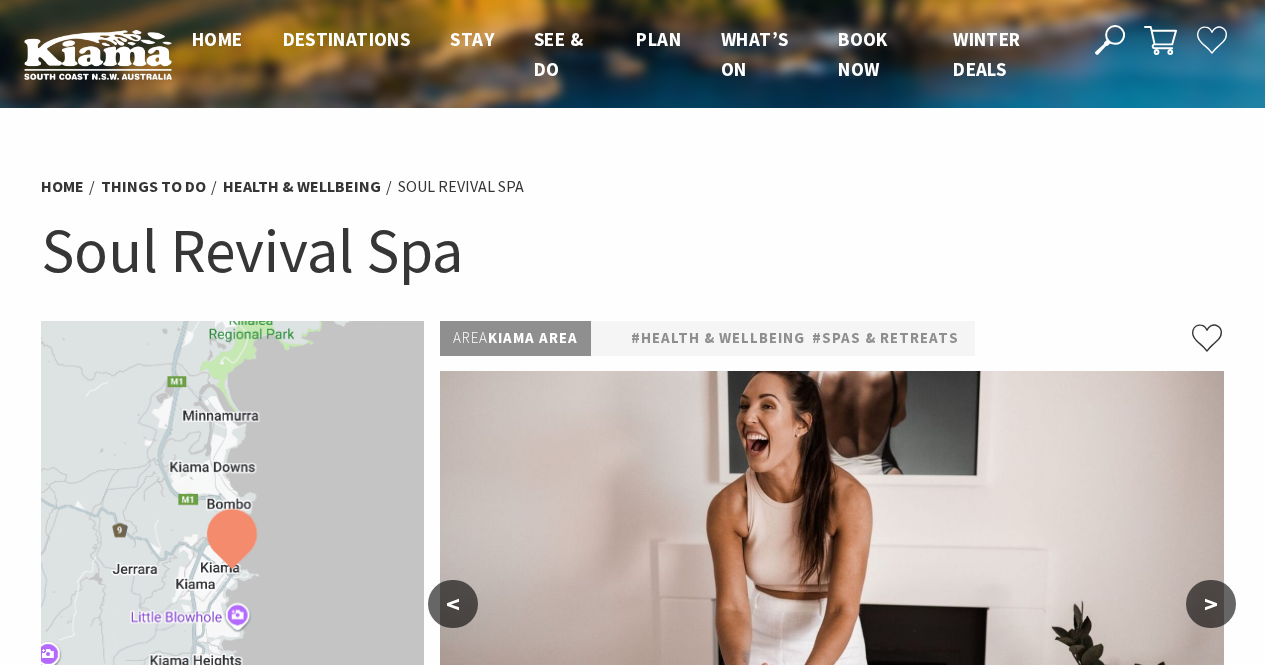 scroll, scrollTop: 0, scrollLeft: 0, axis: both 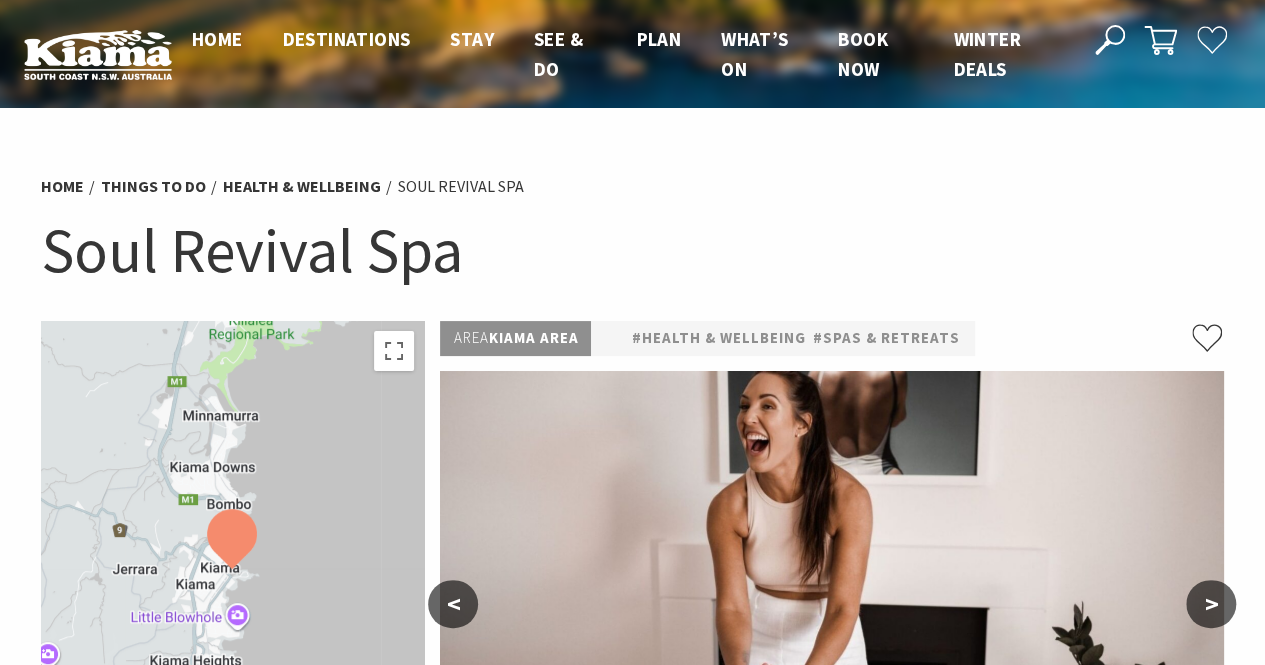 click on "Home
Destinations
Towns & Villages
Kiama
Gerringong
Gerroa
Jamberoo
Minnamurra
Bombo
Stay
Self Contained
Holiday Homes
Hotels, Motels & Resorts
Caravan, Camping & Holiday Parks
Bed & Breakfasts | Farmstays
Book now
See All
See & Do
Take your pick, take your time
Natural Wonders
Outdoor Activities
Eat & Drink
Nature Walks & Wildlife
Beaches & Swimming
Arts & Culture
Health & Wellness
Family Fun
Markets & Shopping
Grand Pacific Drive & Other Touring
Tours
History & Heritage
Plan
Let the journey begin
Weather
Getting Here
Visitor Guide
Maps + Guides
Inclusive Tourism
Weddings
Business Events
What’s On
Events Calendar
Book now
Winter Deals" at bounding box center (622, 54) 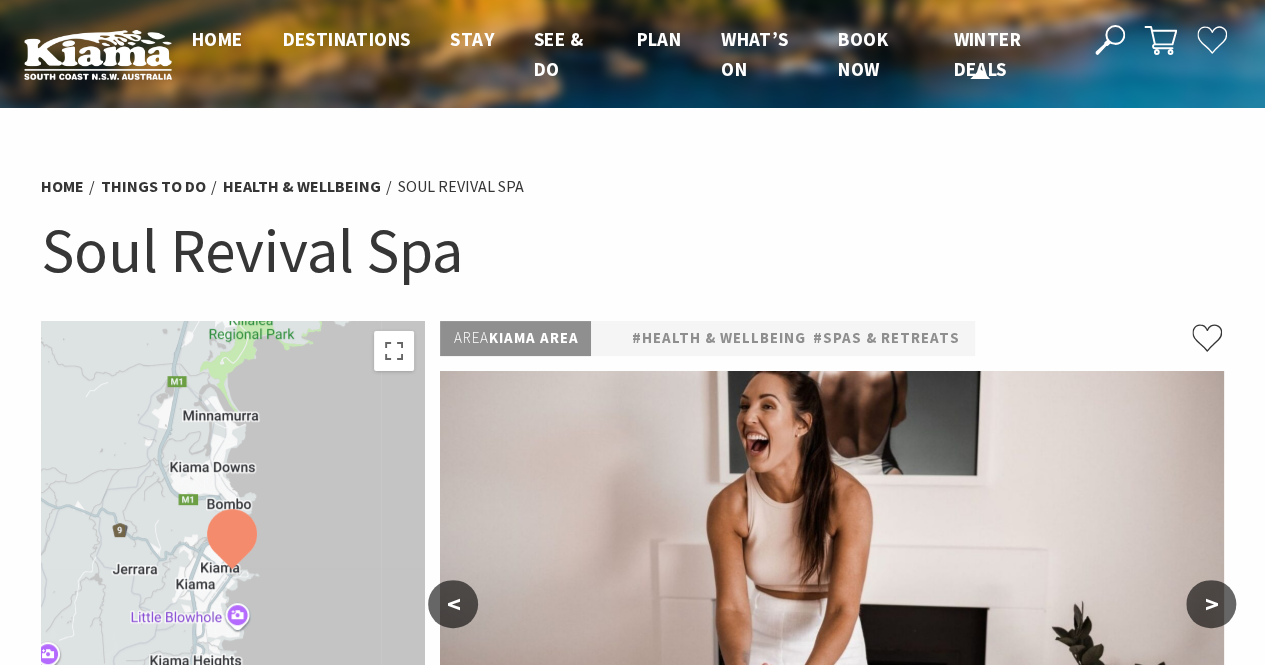 click on "Winter Deals" at bounding box center [986, 54] 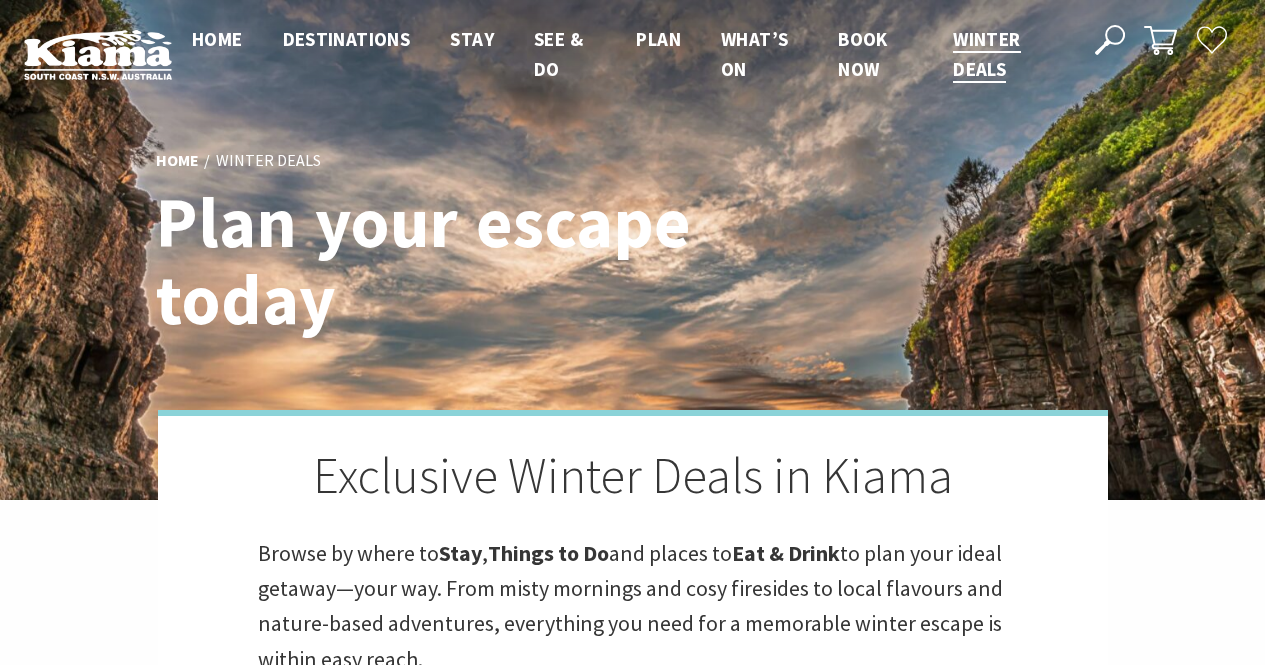 scroll, scrollTop: 0, scrollLeft: 0, axis: both 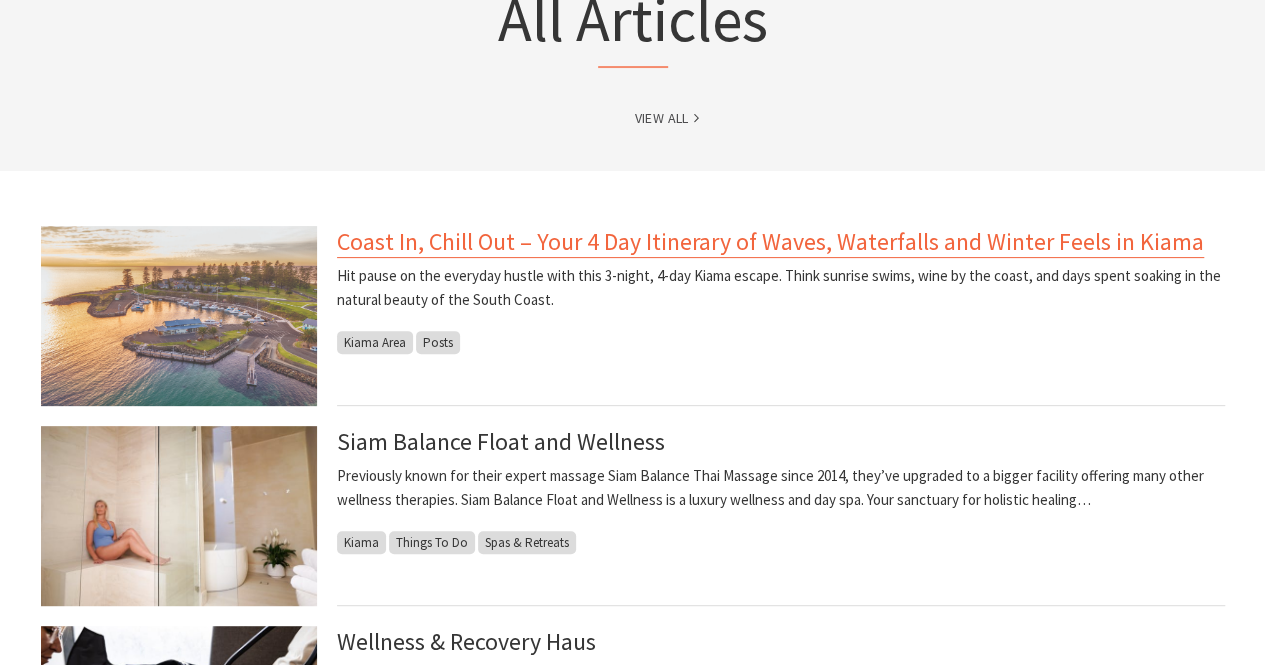 click on "Coast In, Chill Out – Your 4 Day Itinerary of Waves, Waterfalls and Winter Feels in Kiama" at bounding box center [770, 242] 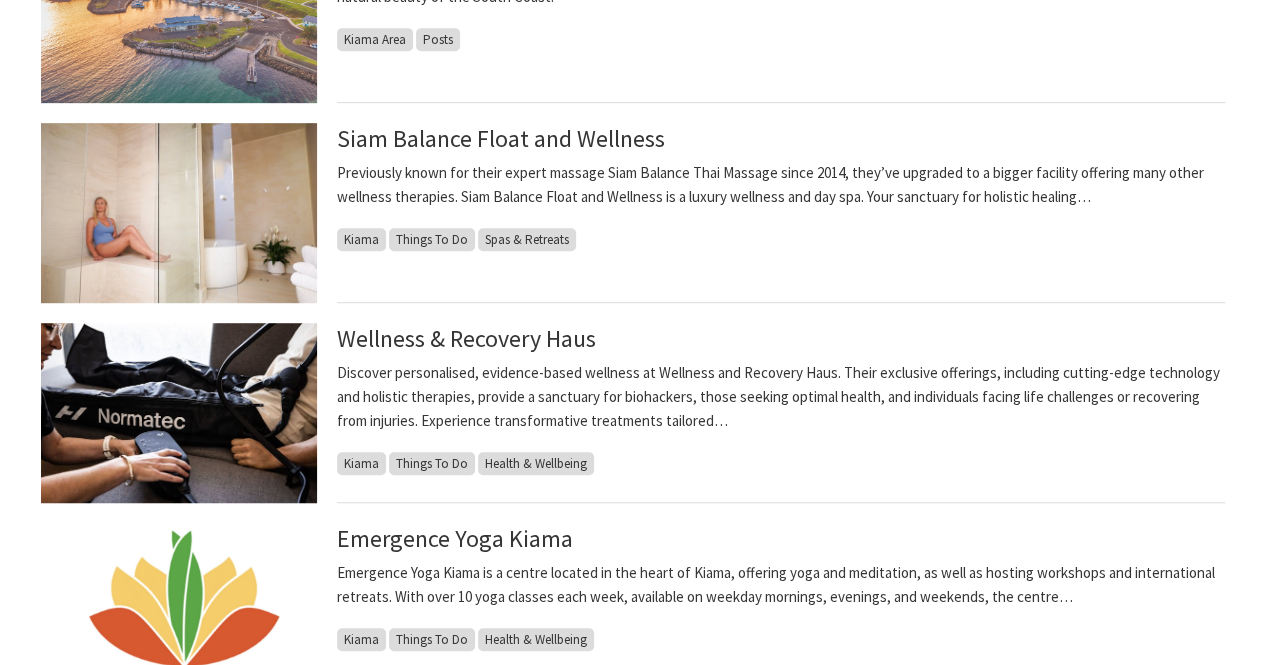 scroll, scrollTop: 498, scrollLeft: 0, axis: vertical 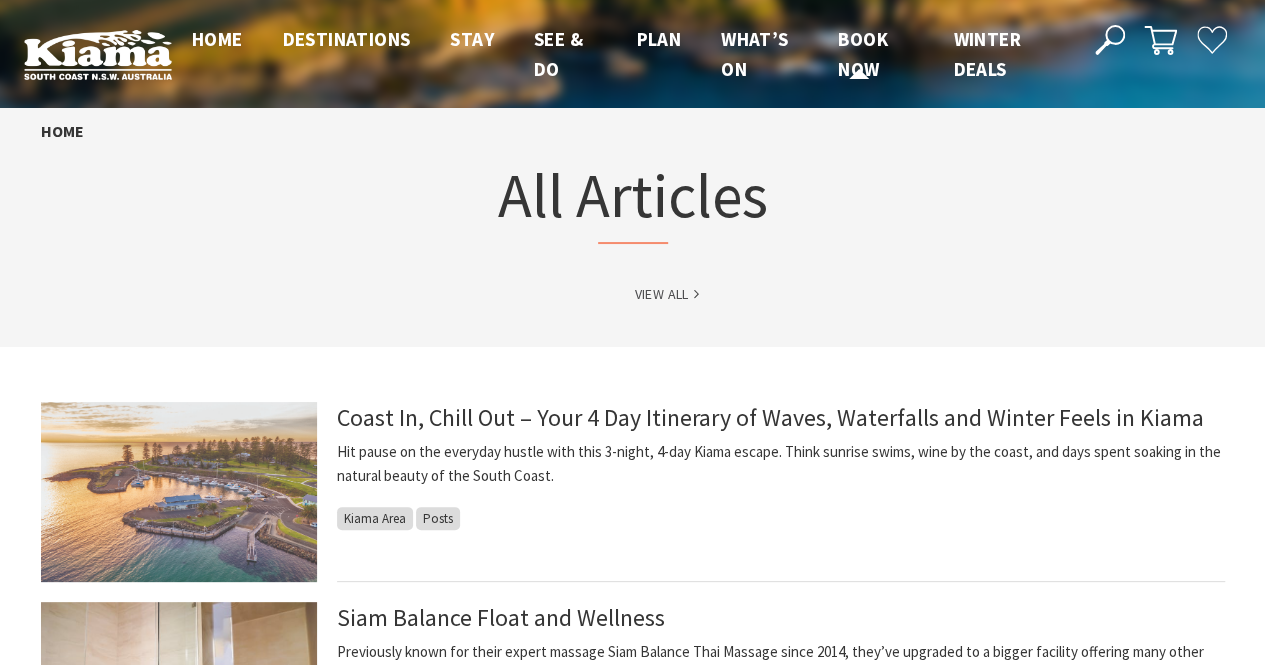 click on "Book now" at bounding box center (863, 54) 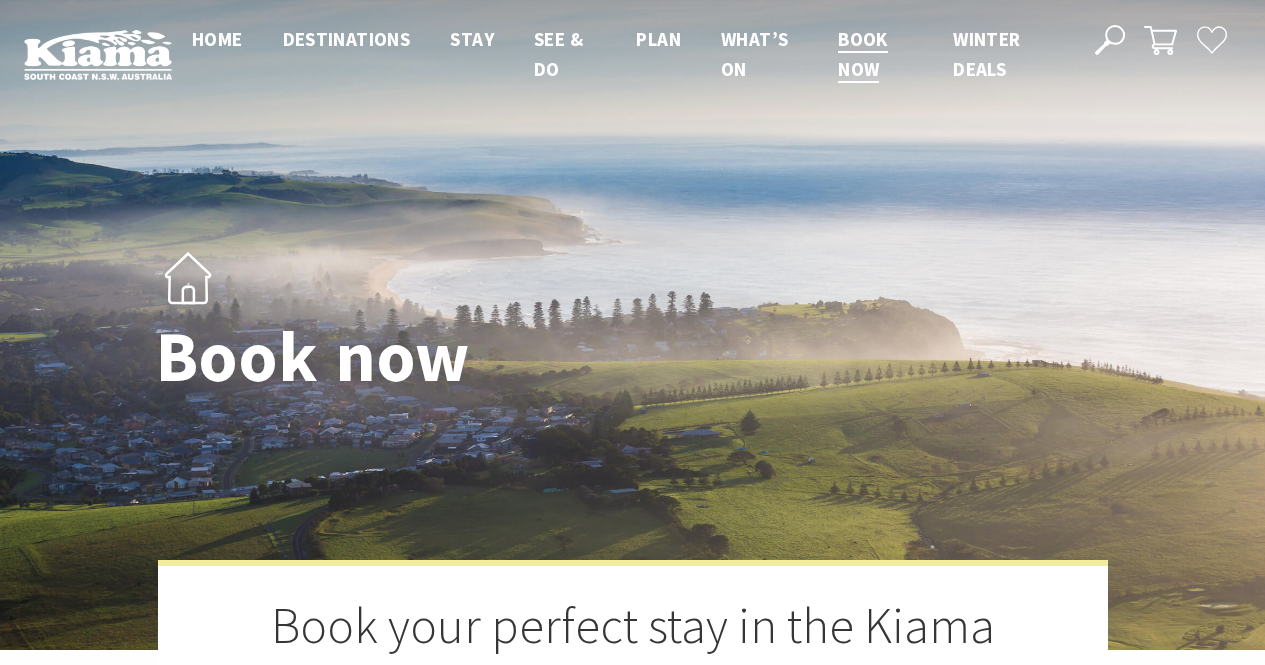 scroll, scrollTop: 0, scrollLeft: 0, axis: both 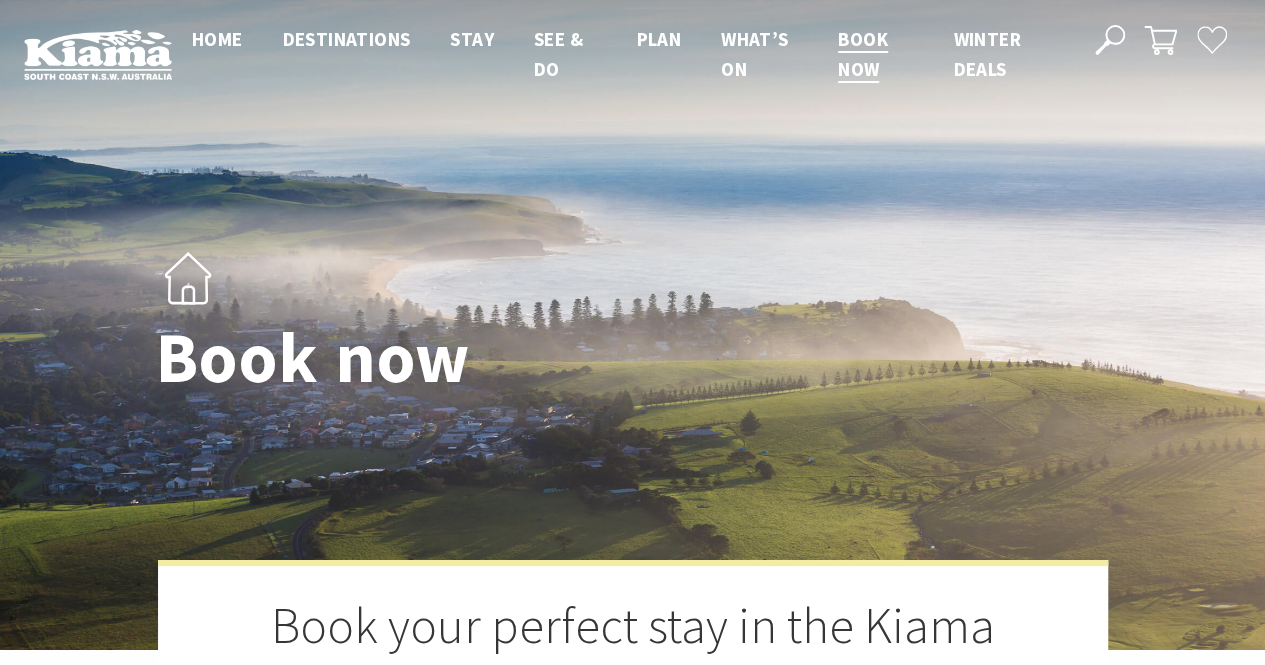 select on "3" 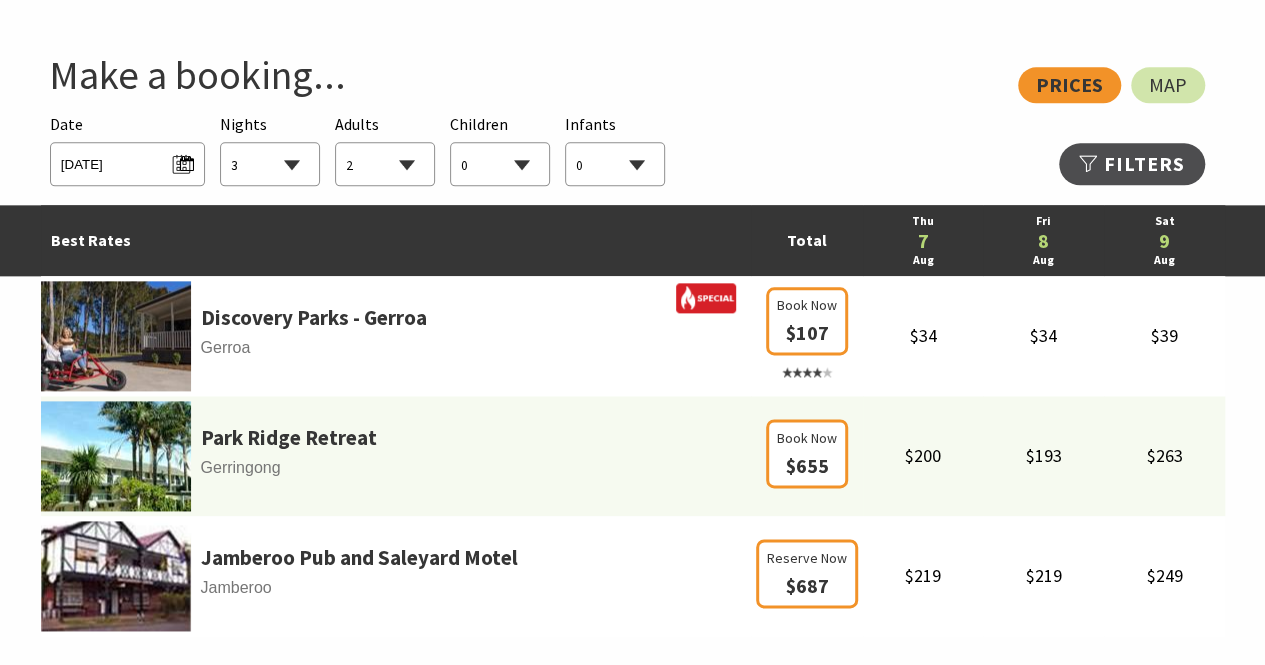 scroll, scrollTop: 1119, scrollLeft: 0, axis: vertical 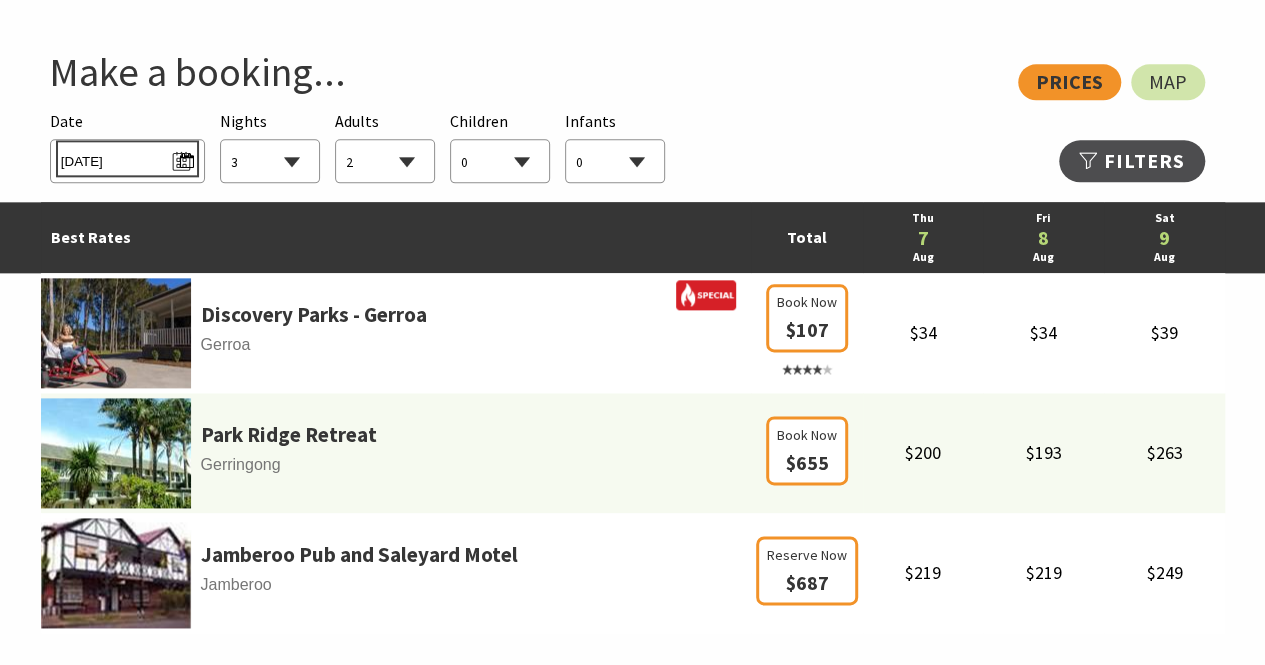 click on "[DATE]" at bounding box center (127, 158) 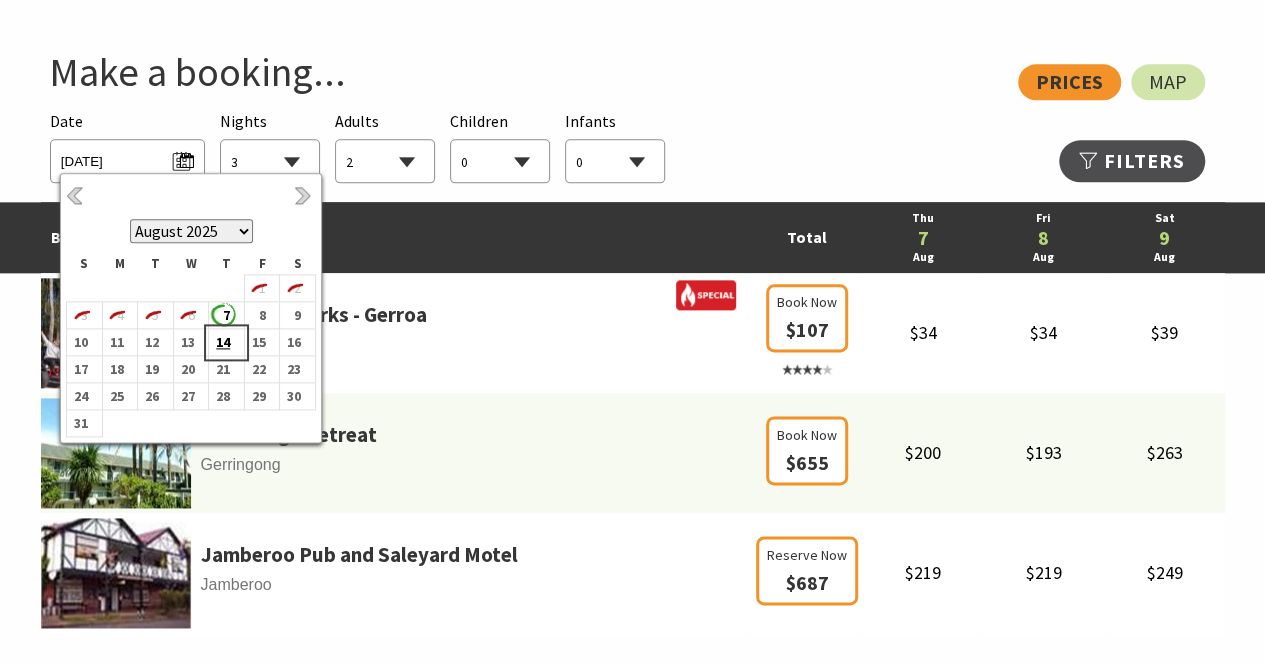 click on "14" at bounding box center (222, 342) 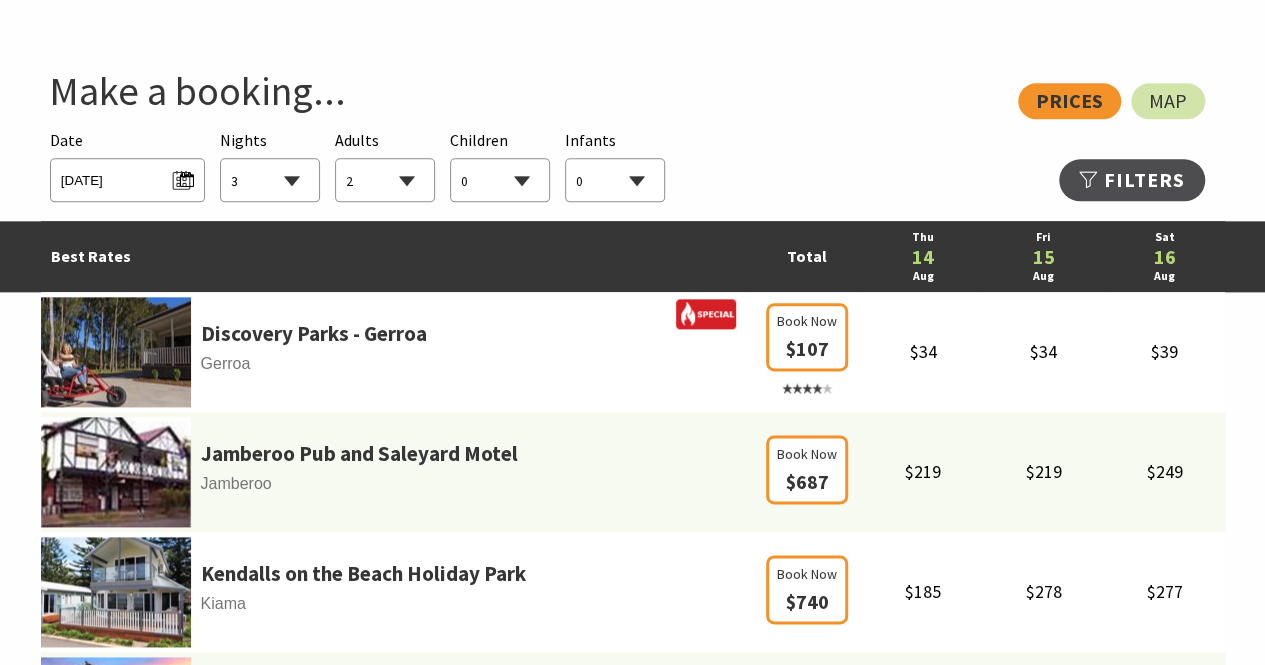 scroll, scrollTop: 1086, scrollLeft: 0, axis: vertical 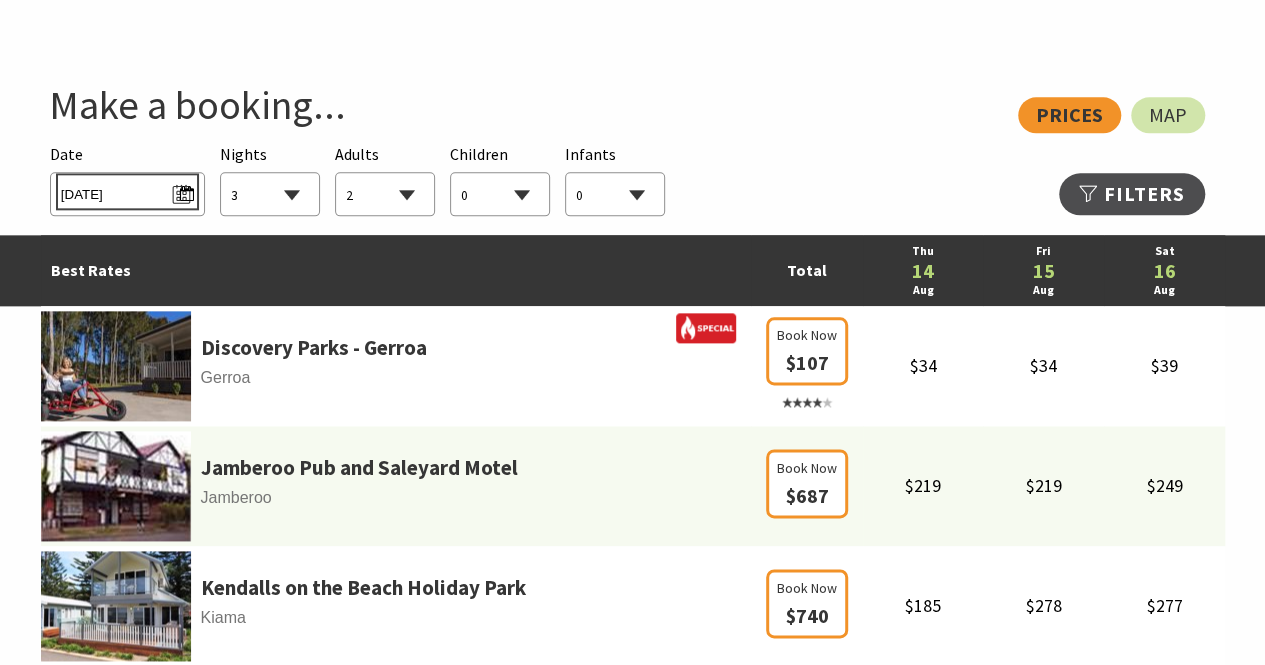 click on "[DATE]" at bounding box center (127, 191) 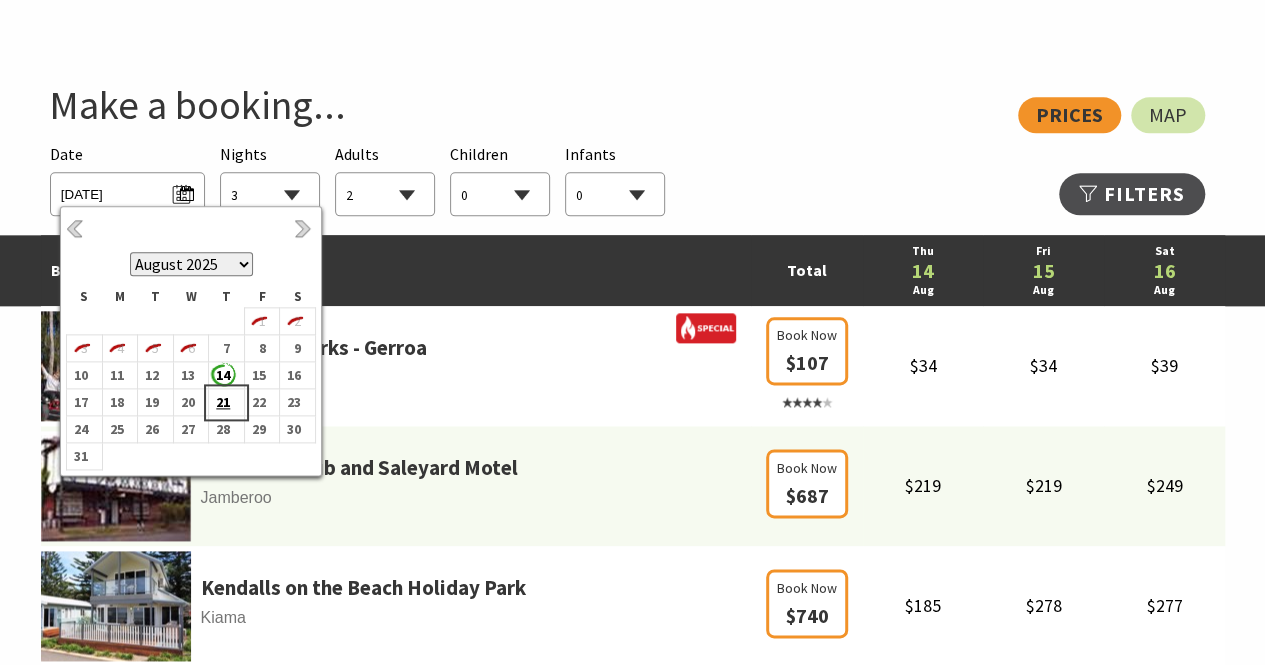 click on "21" at bounding box center (222, 402) 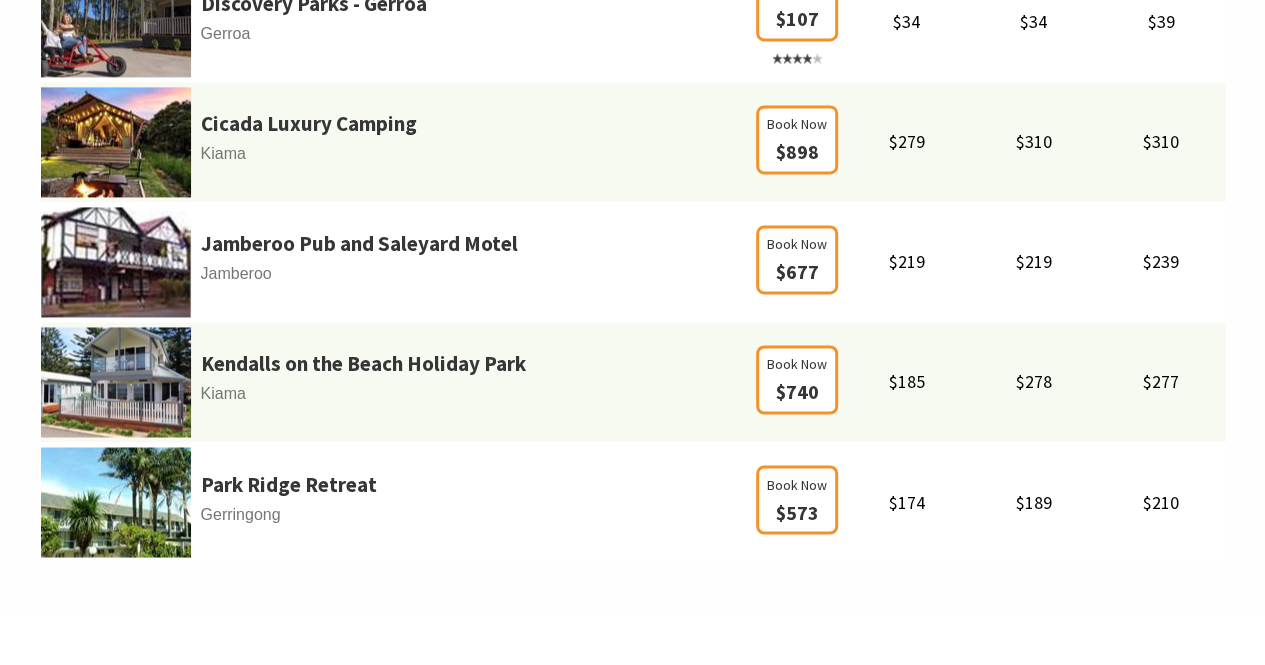 scroll, scrollTop: 1433, scrollLeft: 0, axis: vertical 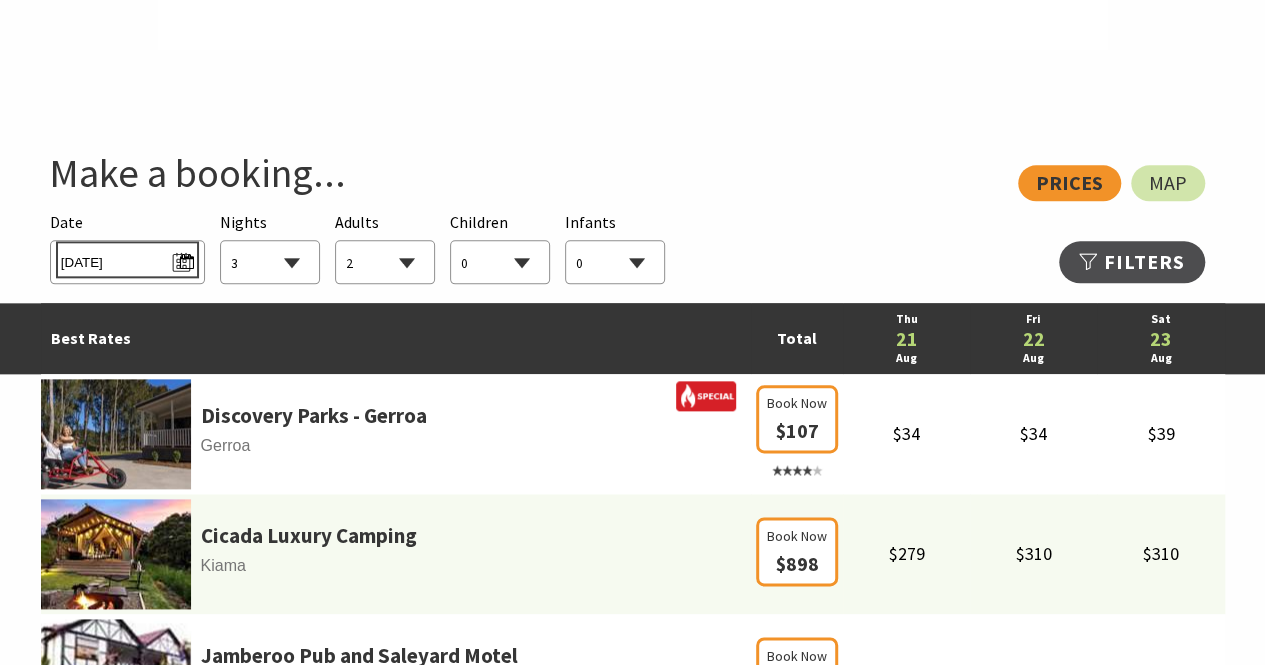 click on "[DATE]" at bounding box center [127, 259] 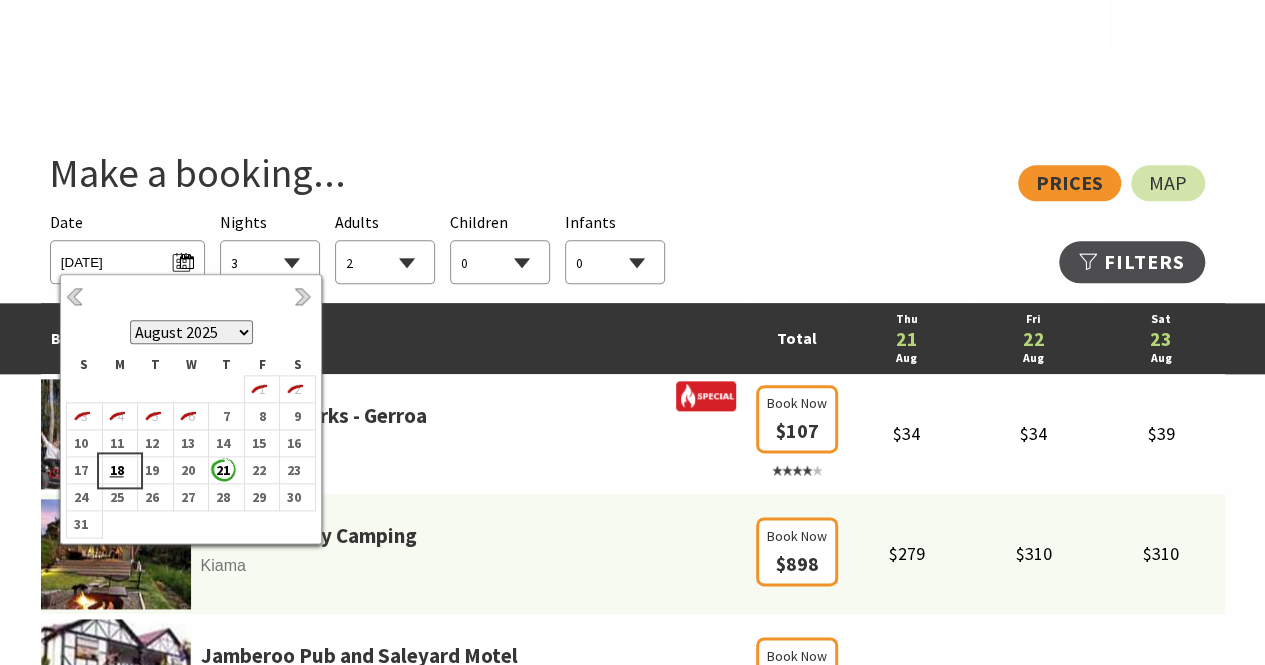 click on "18" at bounding box center (116, 470) 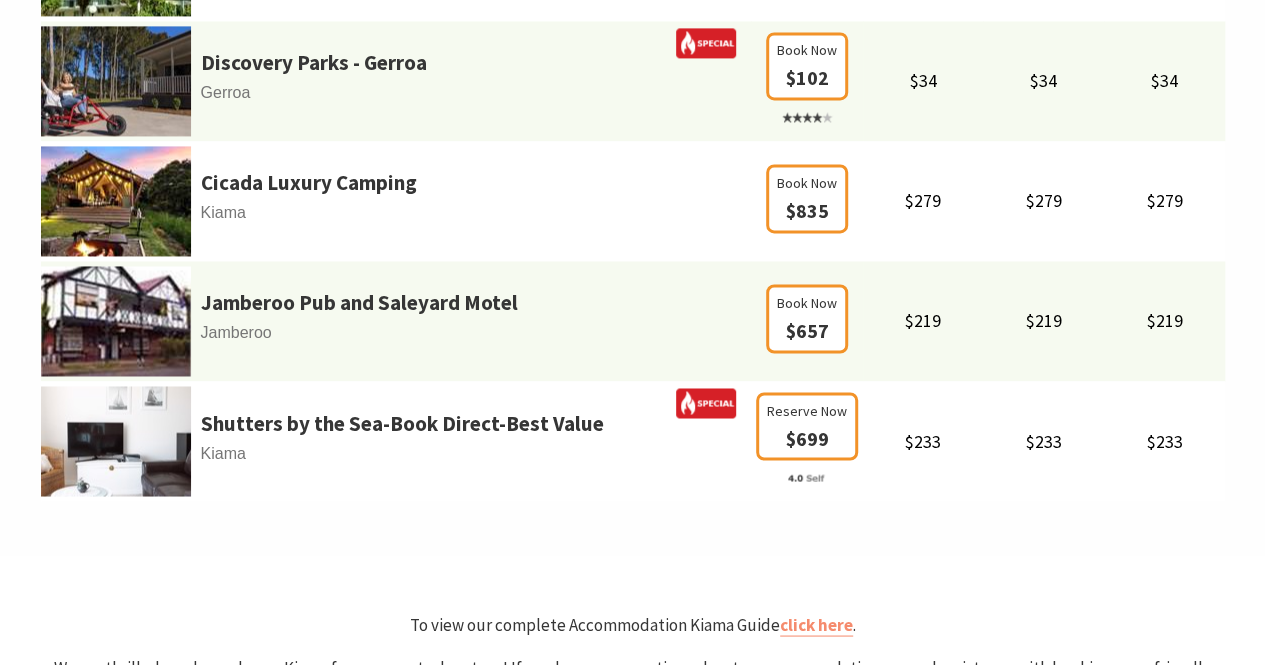 scroll, scrollTop: 1498, scrollLeft: 0, axis: vertical 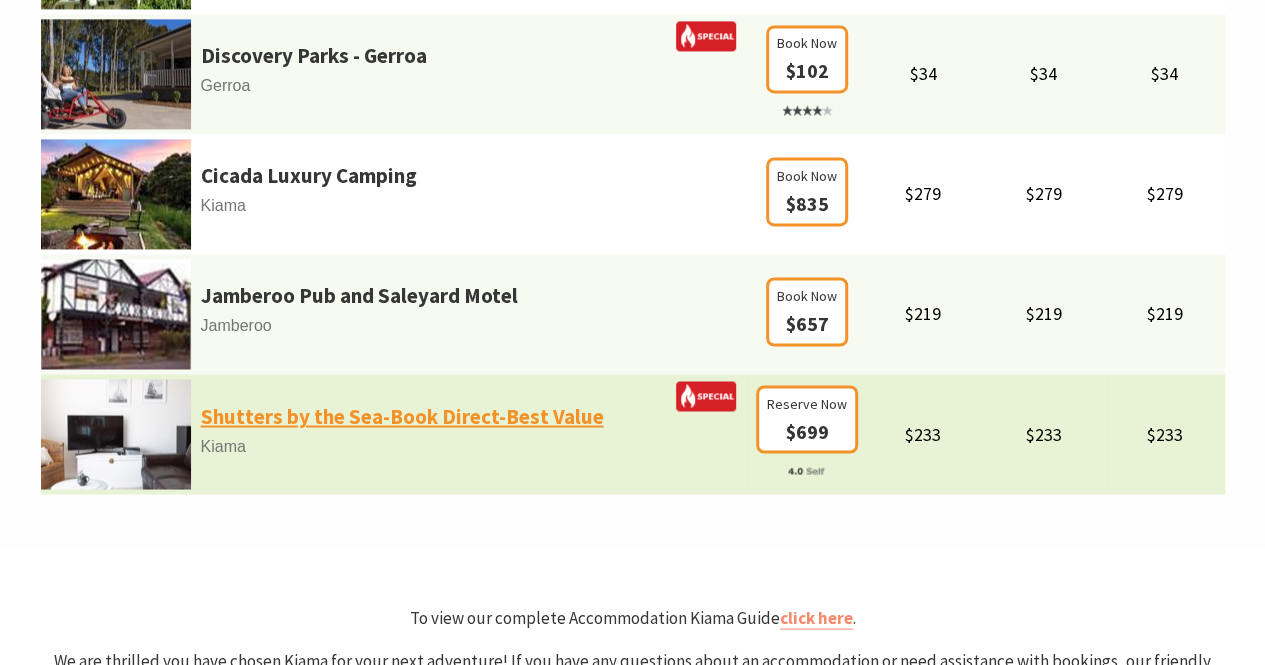 click on "Shutters by the Sea-Book Direct-Best Value" at bounding box center [402, 416] 